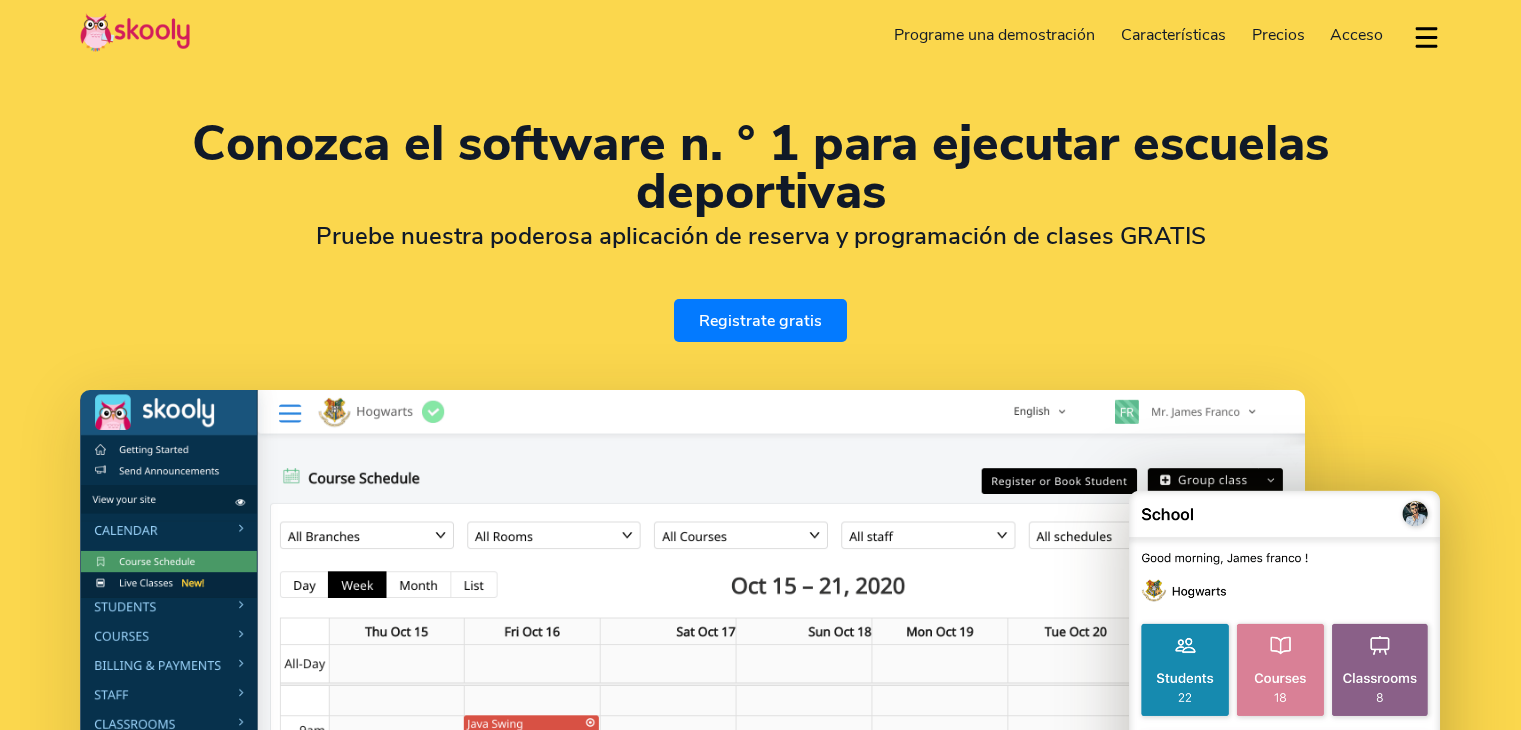 select on "es" 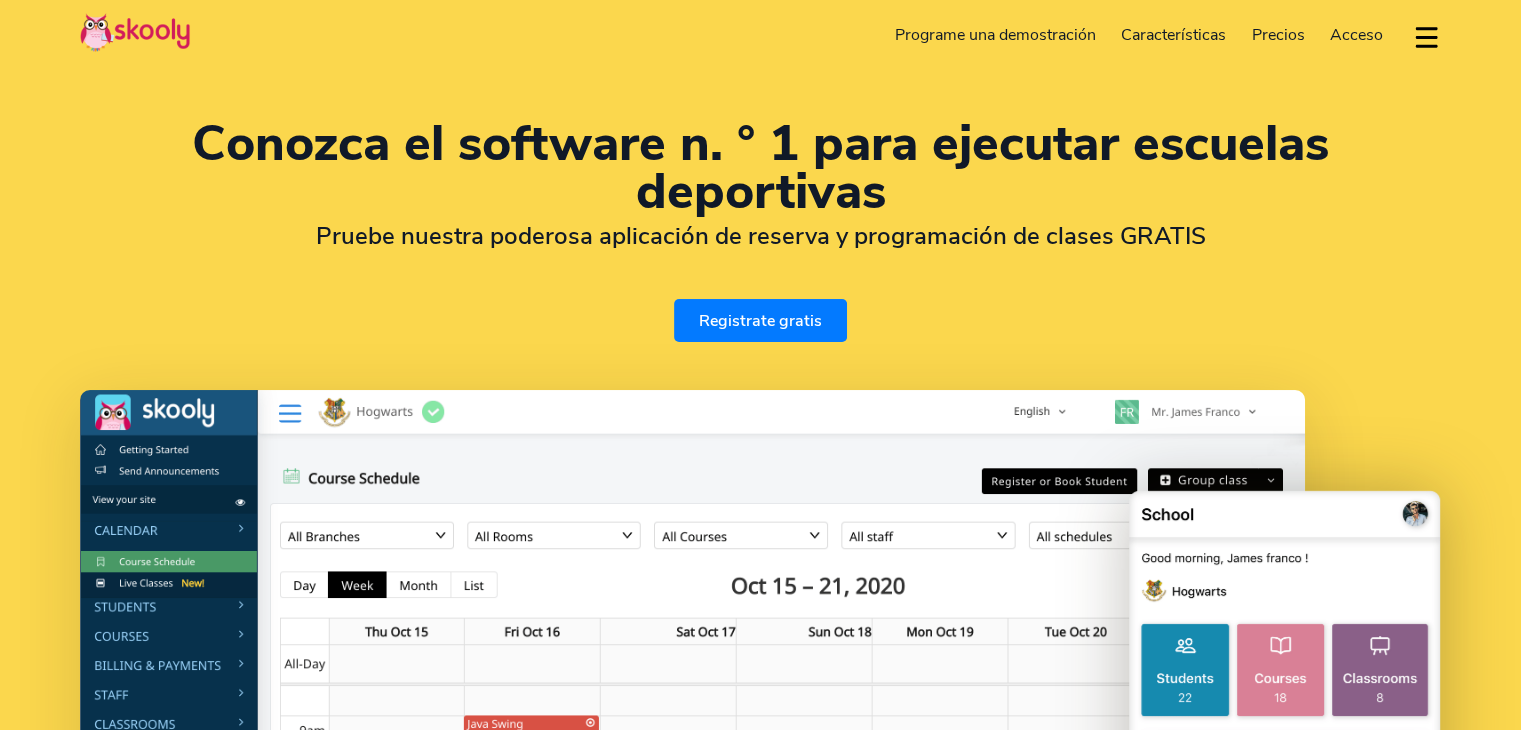 scroll, scrollTop: 0, scrollLeft: 0, axis: both 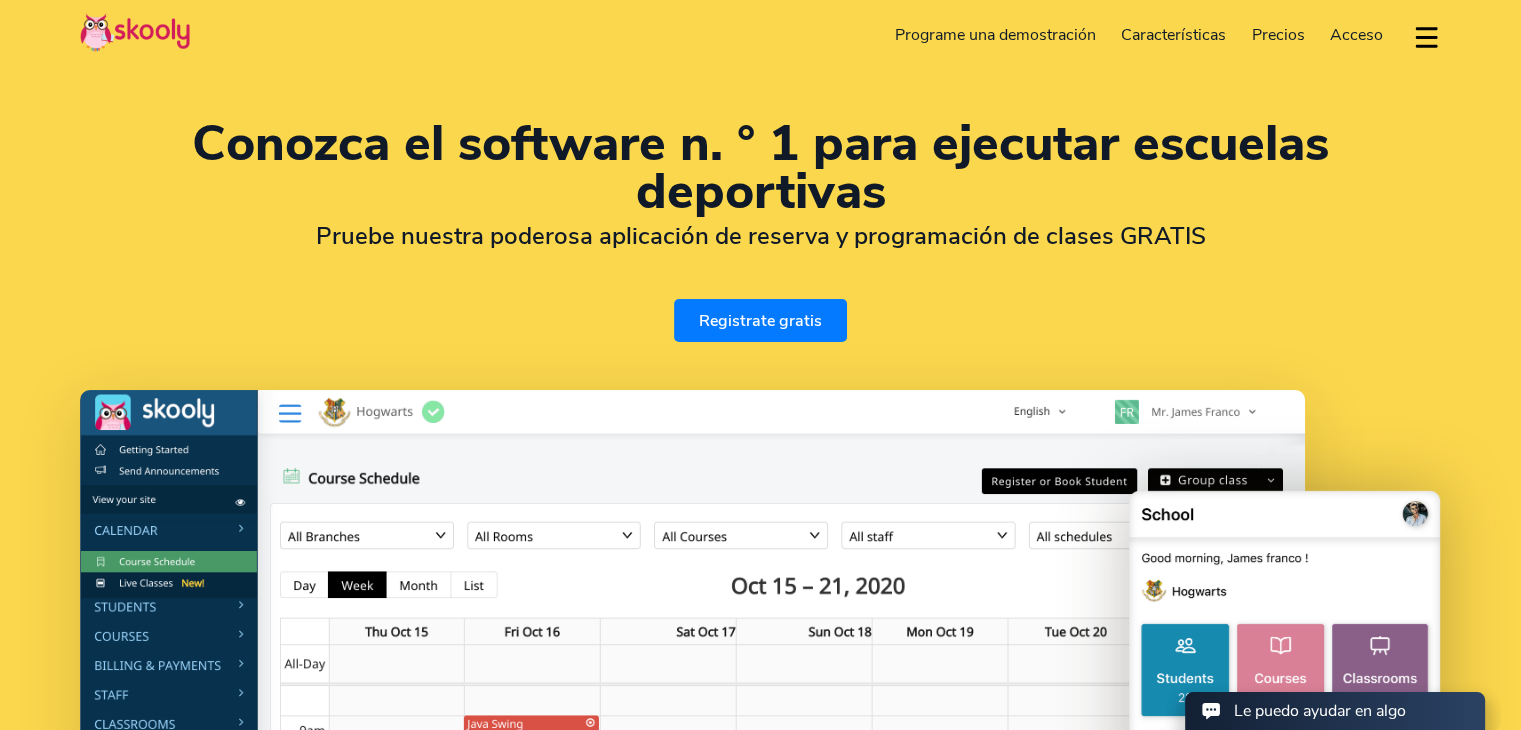 click on "Registrate gratis" at bounding box center (760, 320) 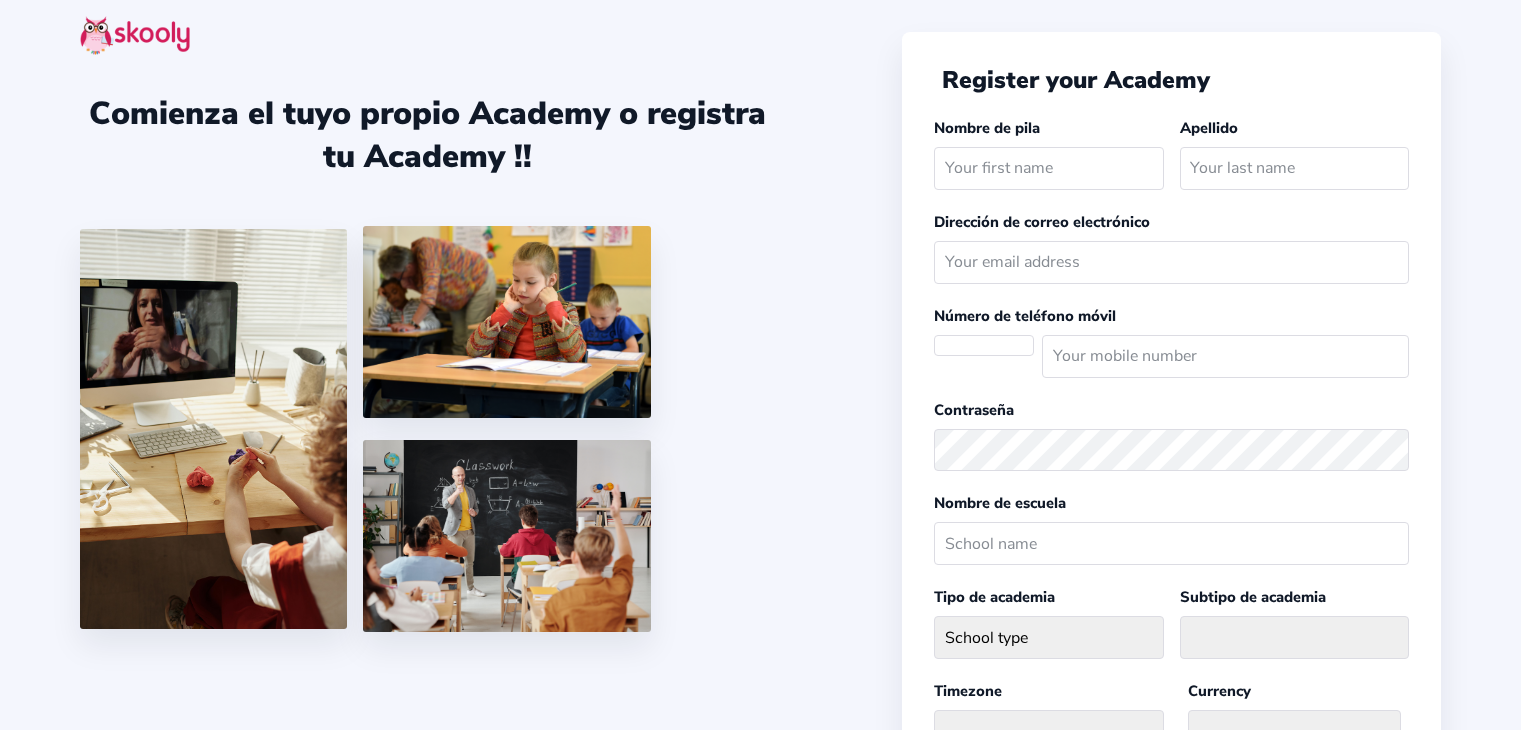 scroll, scrollTop: 0, scrollLeft: 0, axis: both 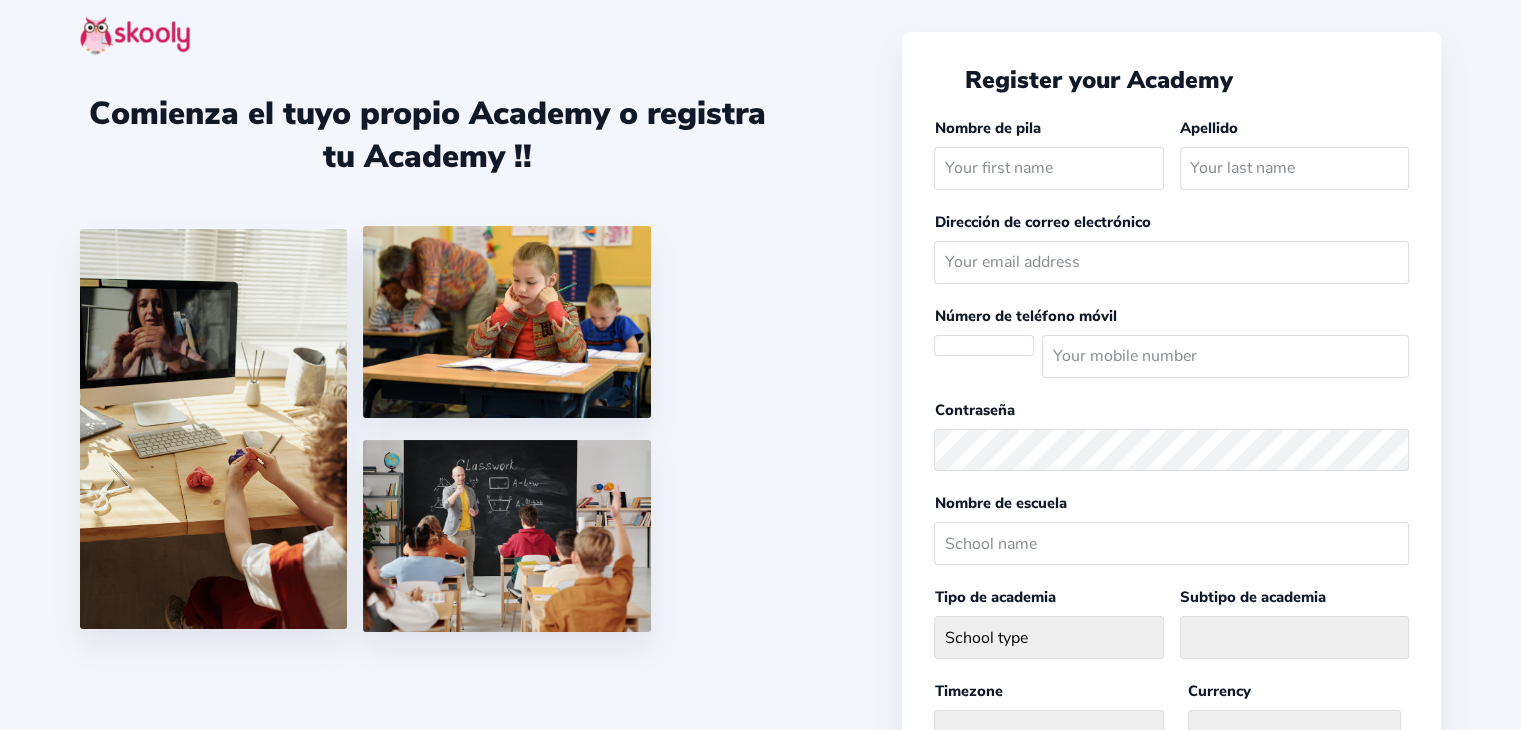 select 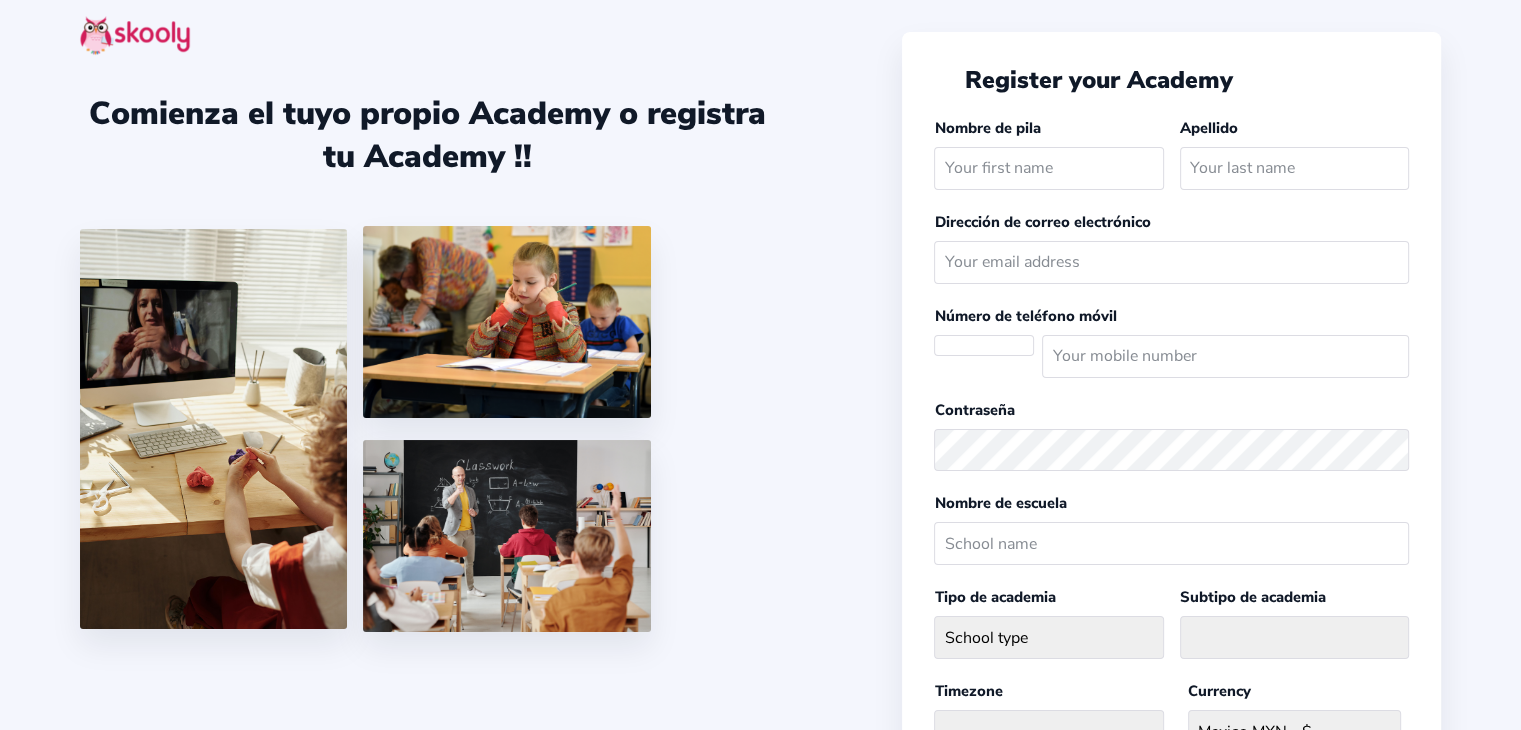 select on "MX" 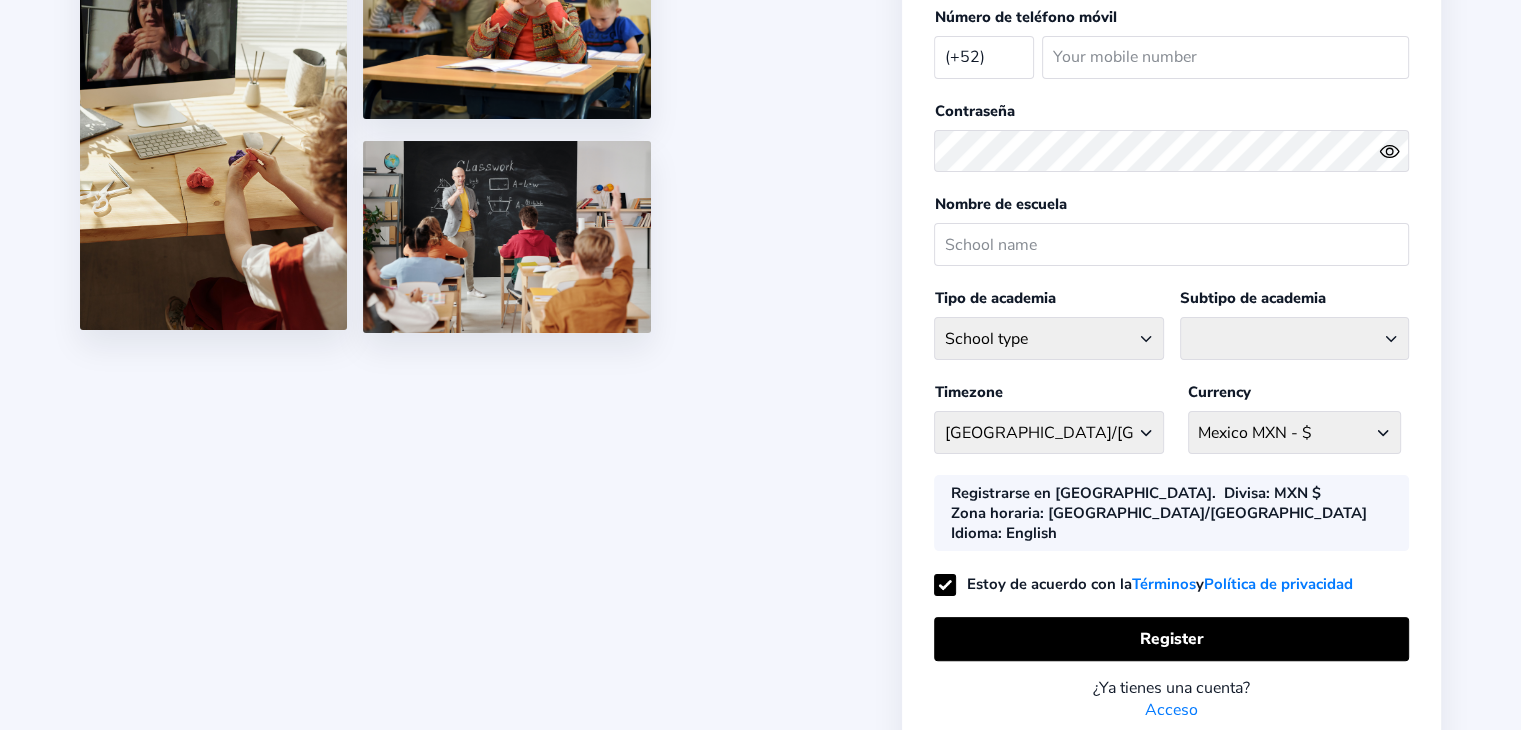 scroll, scrollTop: 264, scrollLeft: 0, axis: vertical 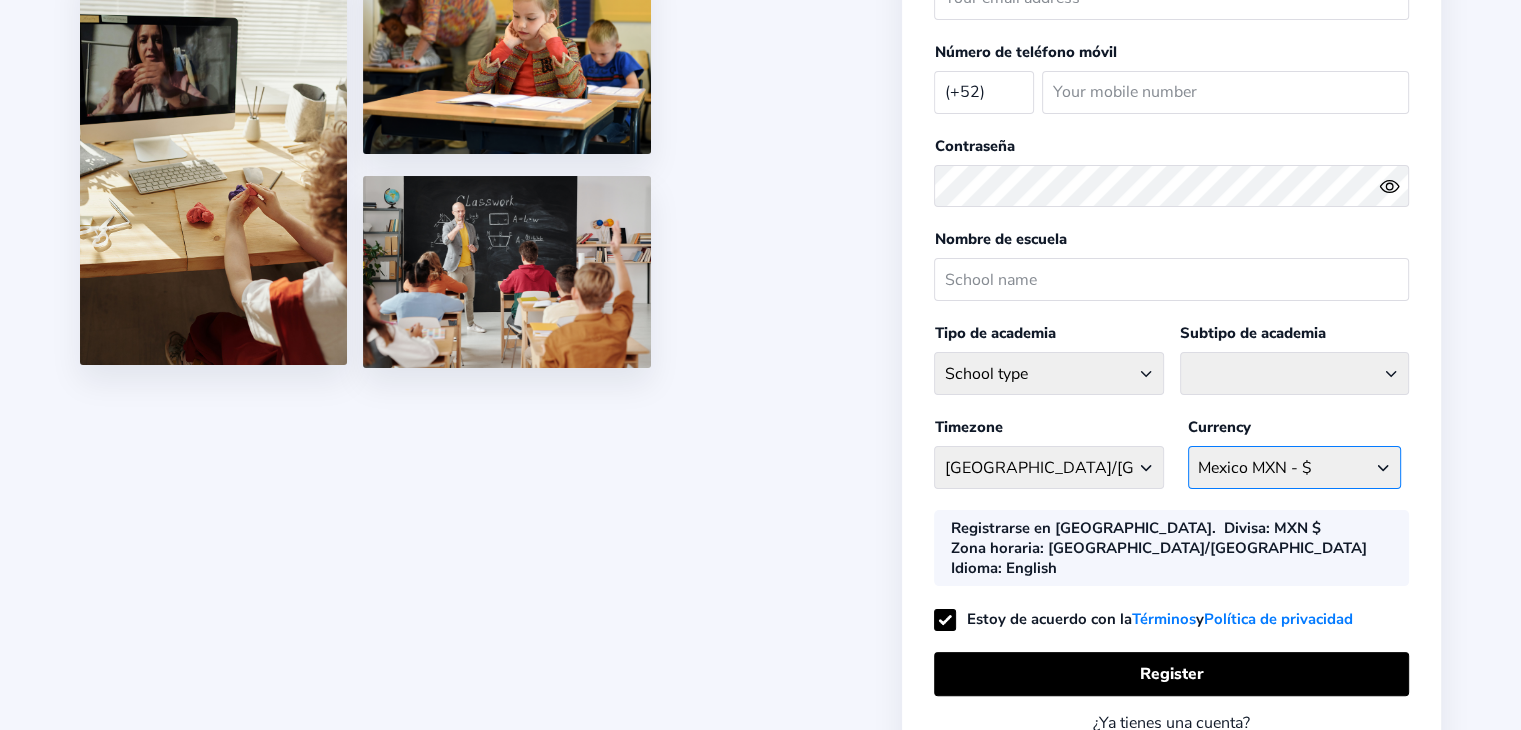 click on "MXN $ Afghanistan AFN - ؋. Albania ALL - L Algeria DZD - دج AmericanSamoa USD - د$ Andorra EUR - € Angola AOA - Kz Anguilla XCD - $ Antarctica EUR - € Antigua and Barbuda ECD - $ Argentina ARS - $ Armenia AMD - ֏ Aruba AWG - Afl Australia AUD - $ Austria ATS - S Azerbaijan AZN - S Bahamas BSD - $ Bahrain BHD - د.ب Bangladesh BDT - ৳ Barbados BBD - $ Belarus BYN - Br Belgium BEF - fr Belize BZD - $ Benin XOF - CFA Bermuda BMD - $ Bhutan BTN - Nu Bolivia, Plurinational State of BOB - Bs Bosnia and Herzegovina BAM - KM Botswana BWP - P Brazil BRL - R$ British Indian Ocean Territory GBP - £ Brunei Darussalam BND - $ Bulgaria BGN - лв Burkina Faso BFA - CFA Burundi BIF - FBu Cambodia KHR - ៛ Cameroon XAF - CFA Canada CAD - $ Cape Verde CVE - $ Cayman Islands KYD - $ Central African Republic XFA - CFA Chad XFA - CFA Chile CLF - $ China CNY - ¥ Colombia COP - $ Comoros KMF - CF Congo XAF - CFA Congo, The Democratic Republic of the CDF - FC Cook Islands NZD - $ Costa Rica CRC - ₡ Croatia HRK - kn" 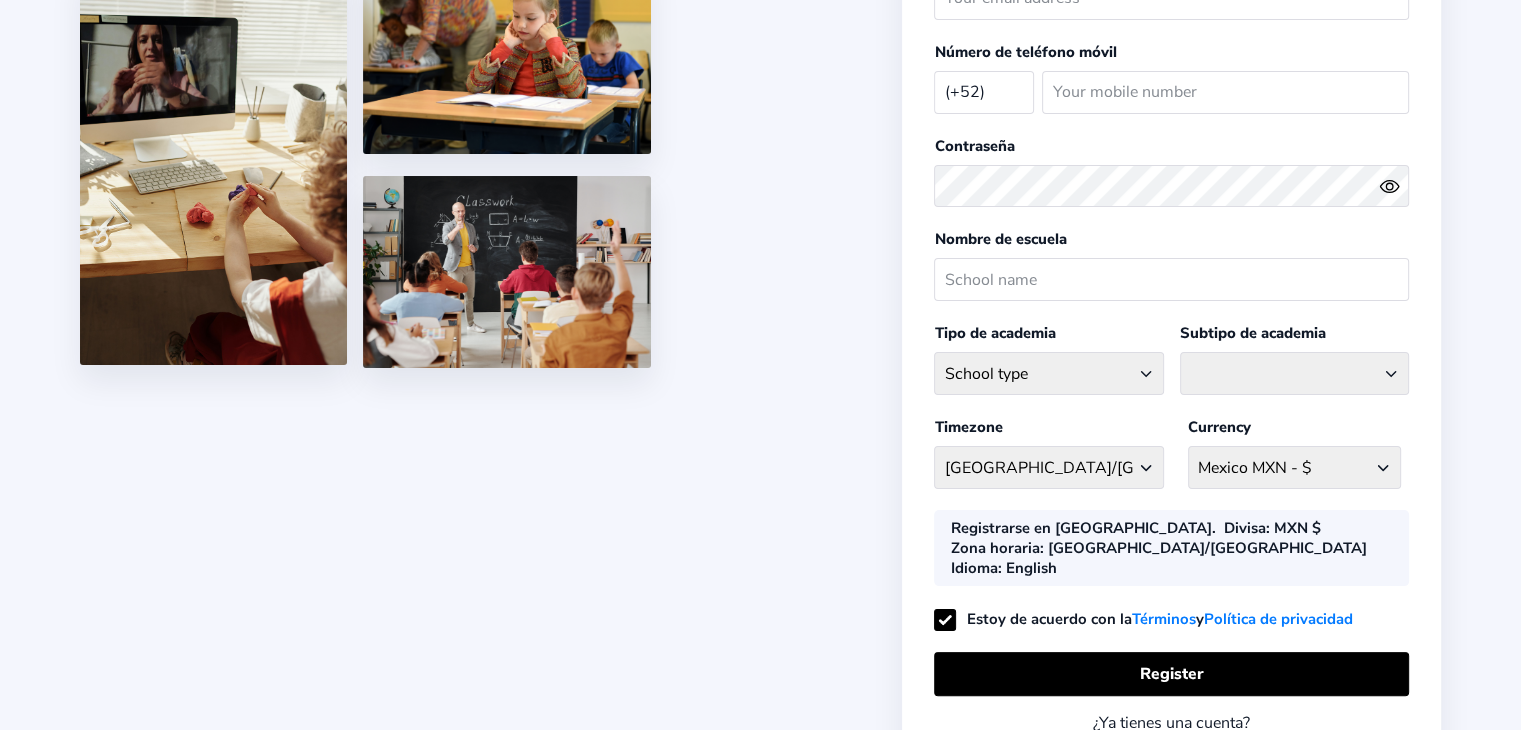 click on "Comienza el tuyo propio Academy o registra tu Academy !!   Register your Academy  Nombre de pila Apellido Dirección de correo electrónico Número de teléfono móvil (+52) Afghanistan (+93) Albania (+355) Algeria (+213) AmericanSamoa (+1684) Andorra (+376) Angola (+244) Anguilla (+1264) Antarctica (+672) Antigua and Barbuda (+1268) Argentina (+54) Armenia (+374) Aruba (+297) Australia (+61) Austria (+43) Azerbaijan (+994) Bahamas (+1242) Bahrain (+973) Bangladesh (+880) Barbados (+1246) Belarus (+375) Belgium (+32) Belize (+501) Benin (+229) Bermuda (+1441) Bhutan (+975) Bolivia, Plurinational State of (+591) Bosnia and Herzegovina (+387) Botswana (+267) Brazil (+55) British Indian Ocean Territory (+246) Brunei Darussalam (+673) Bulgaria (+359) Burkina Faso (+226) Burundi (+257) Cambodia (+855) Cameroon (+237) Canada (+1) Cape Verde (+238) Cayman Islands (+1345) Central African Republic (+236) Chad (+235) Chile (+56) China (+86) Colombia (+57) Comoros (+269) Congo (+242) Cook Islands (+682) Croatia (+385)" 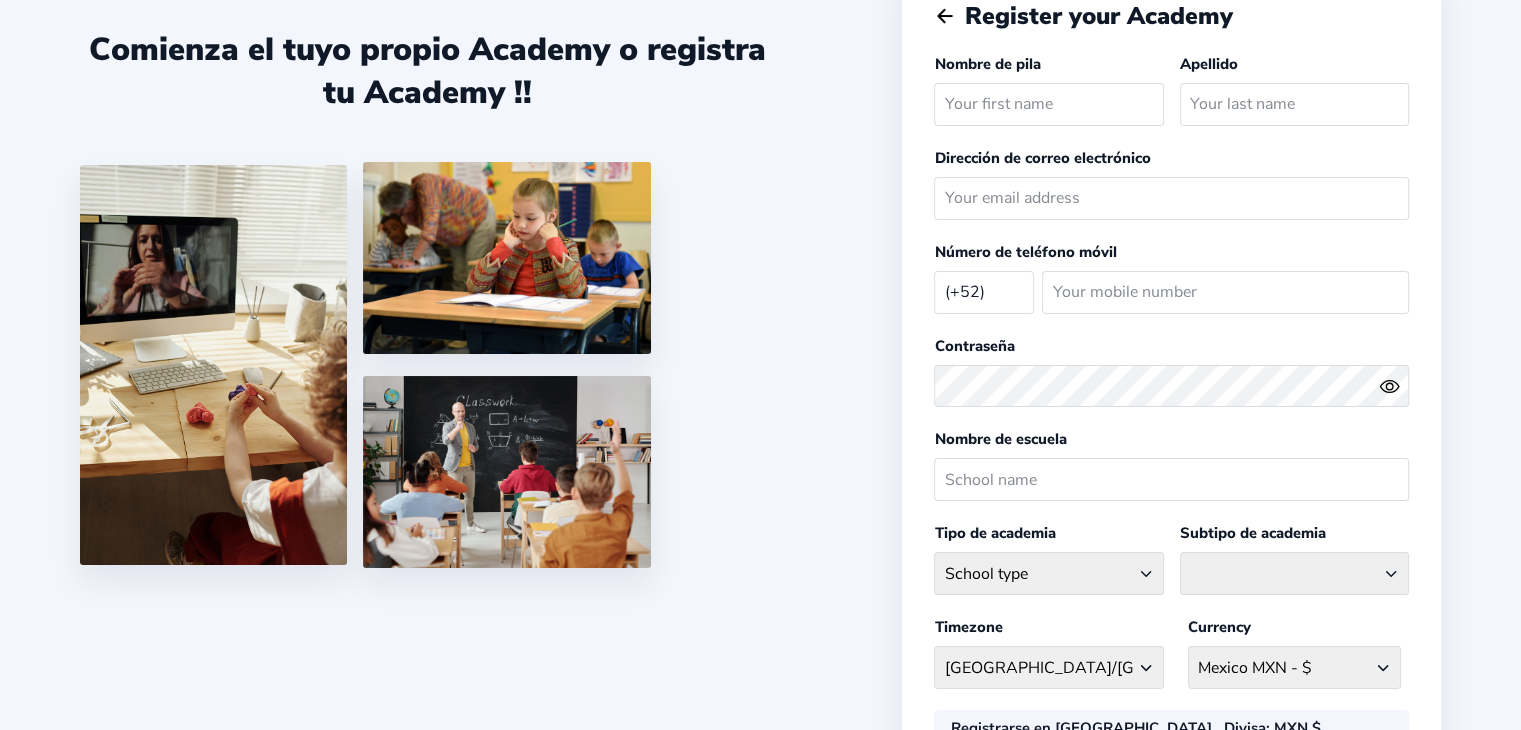 scroll, scrollTop: 0, scrollLeft: 0, axis: both 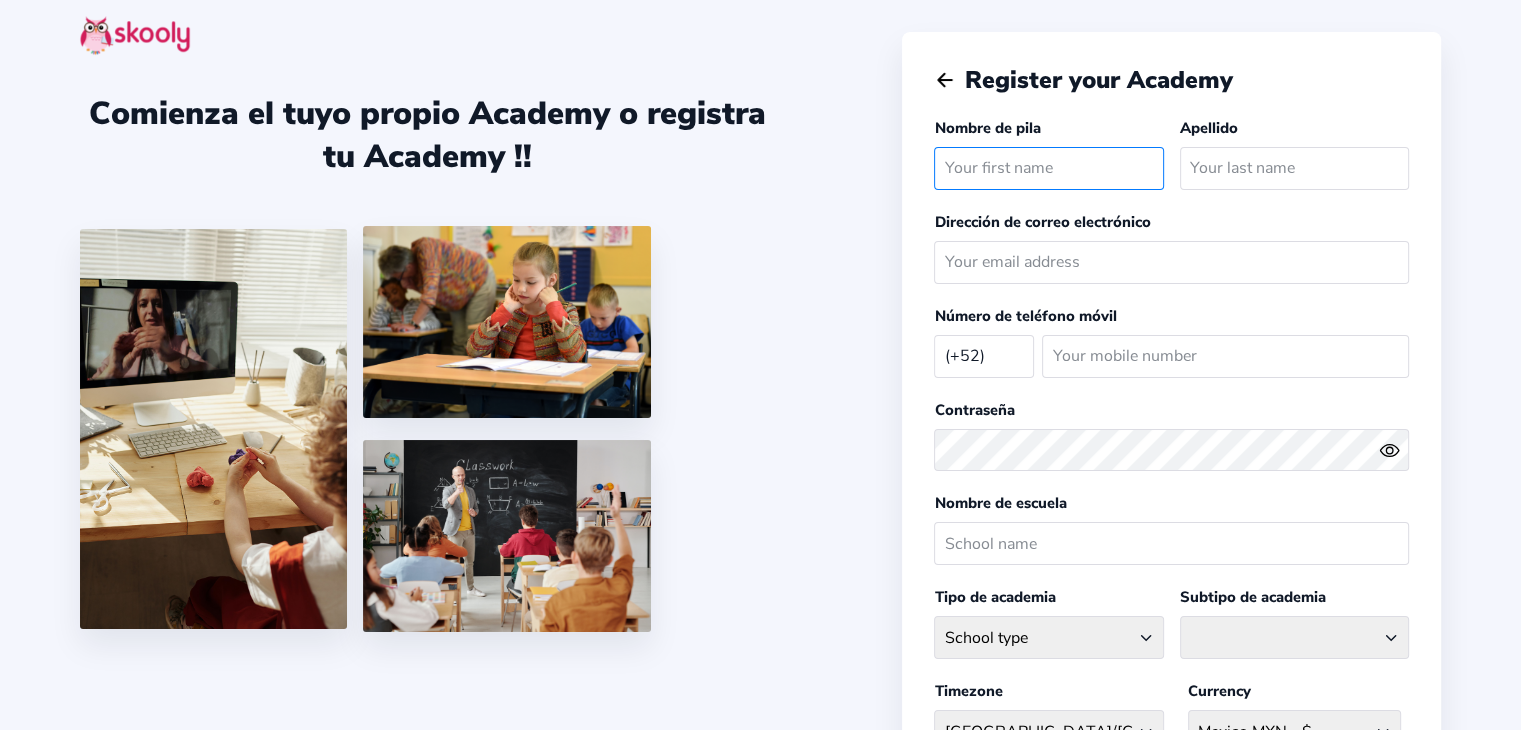 click 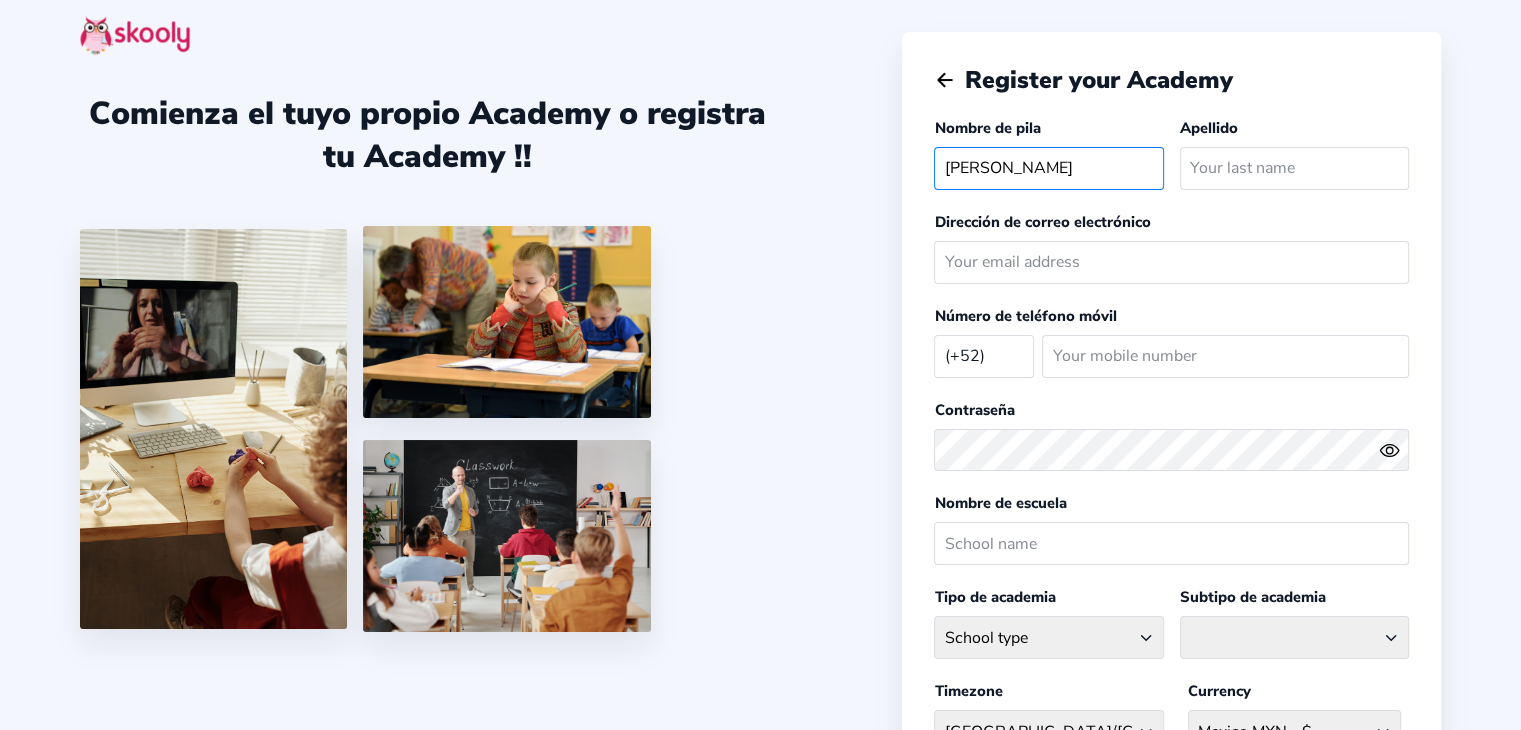 type on "JUANA" 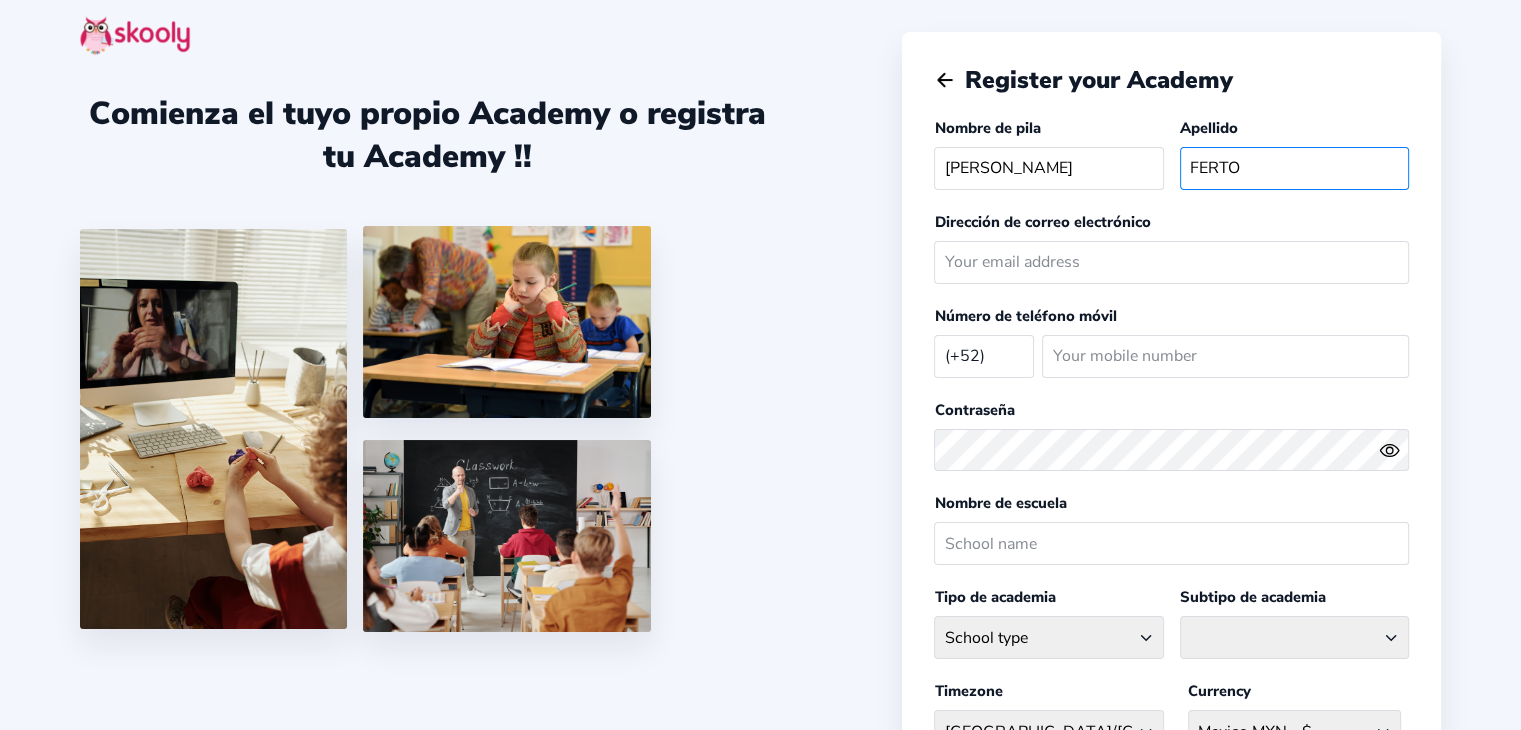 type on "FERTO" 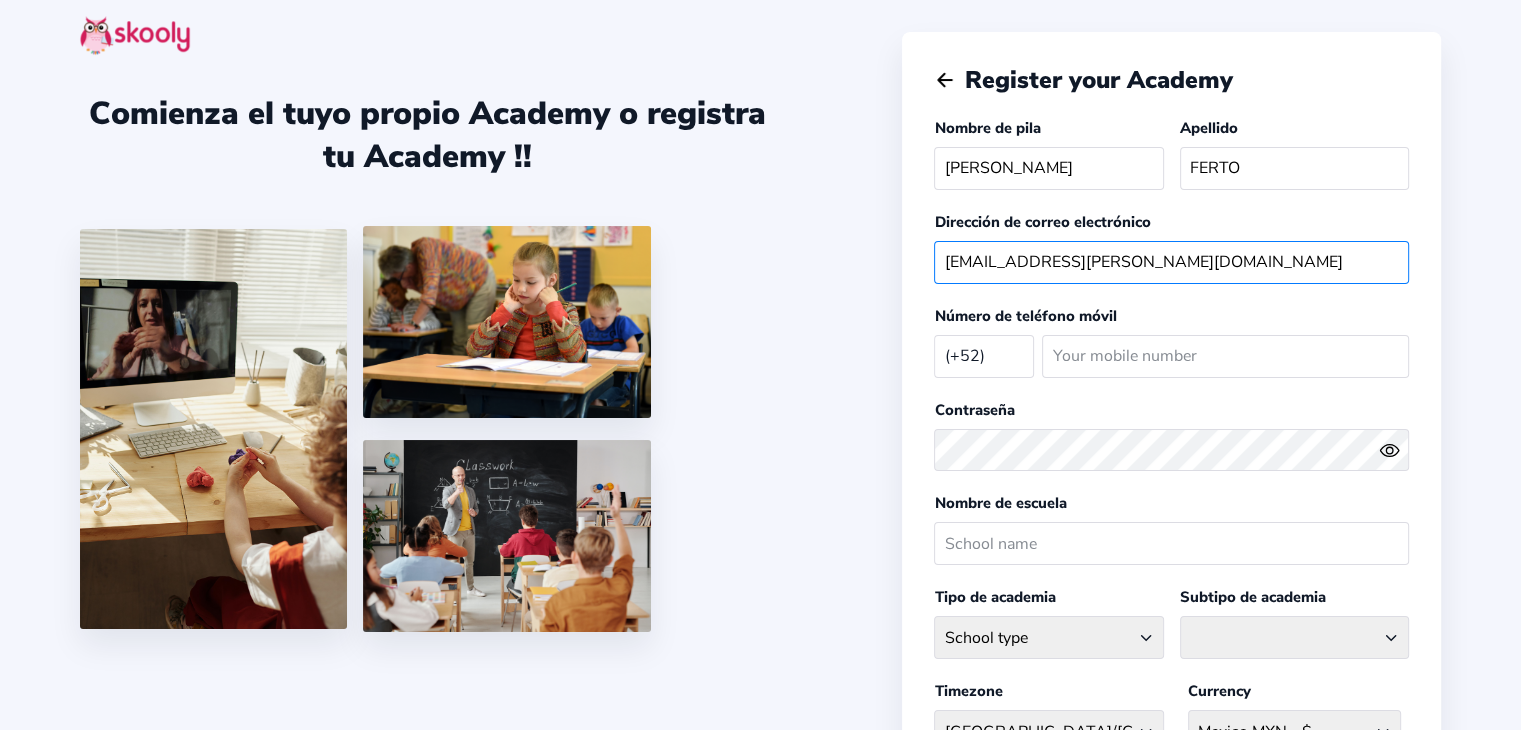 type on "jferto.garcia@gmail.com" 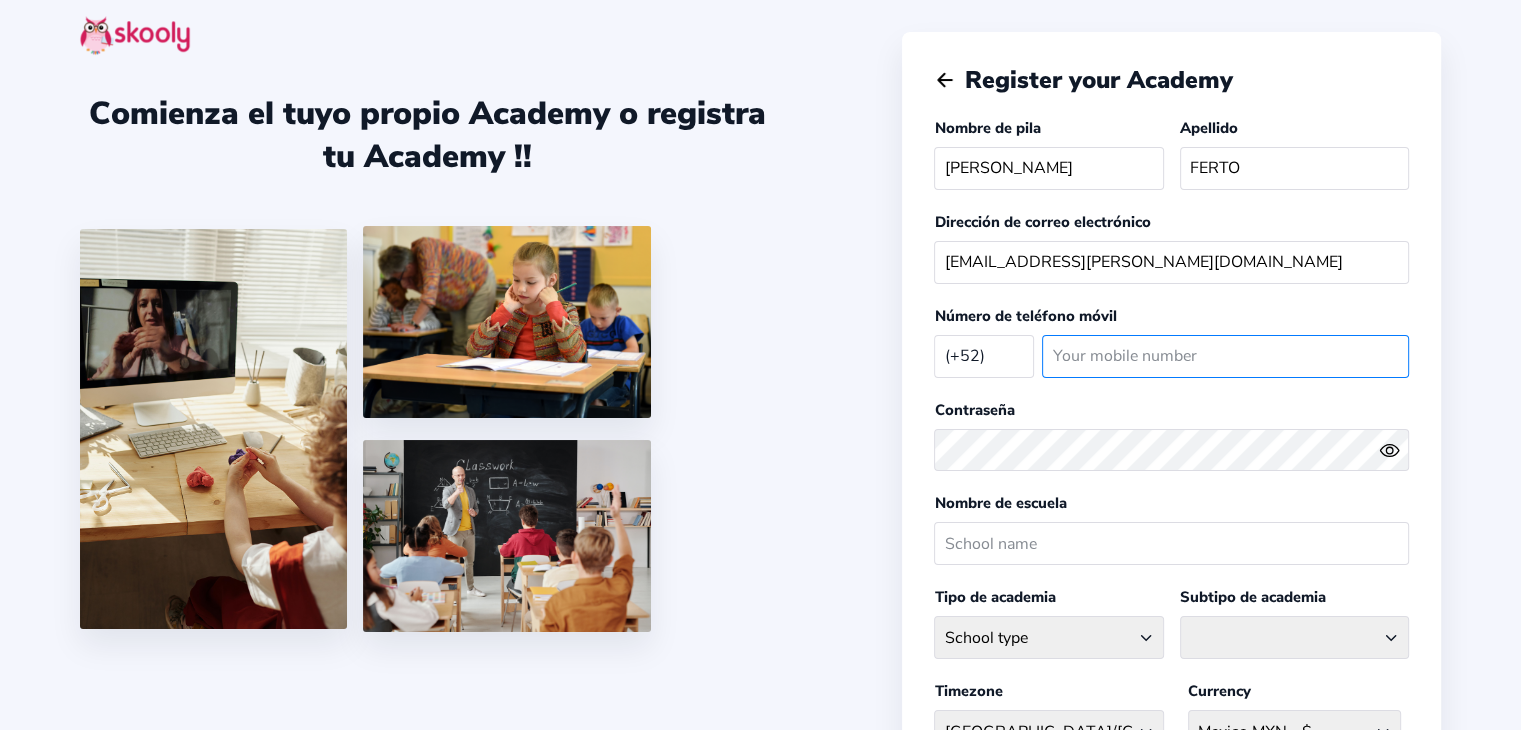 click 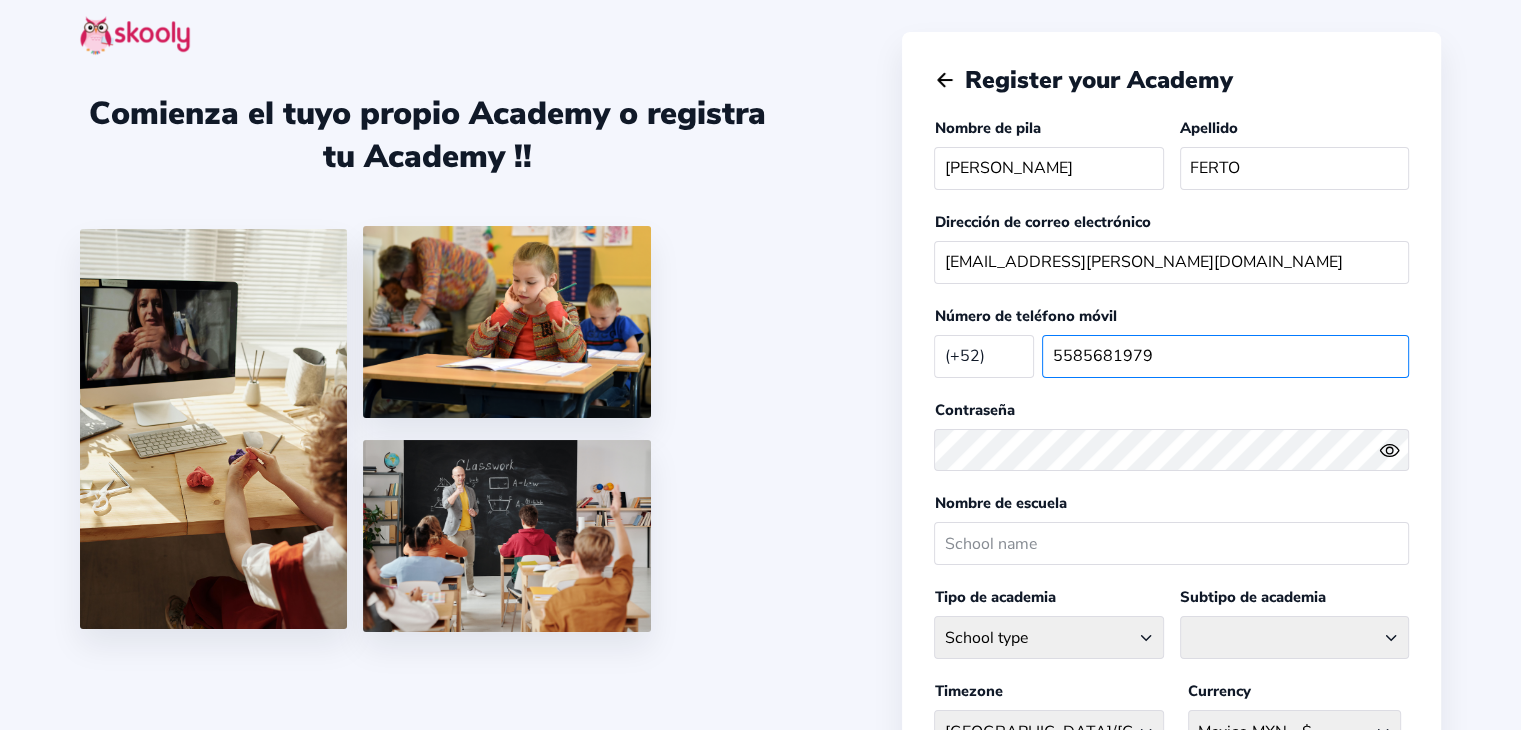 type on "5585681979" 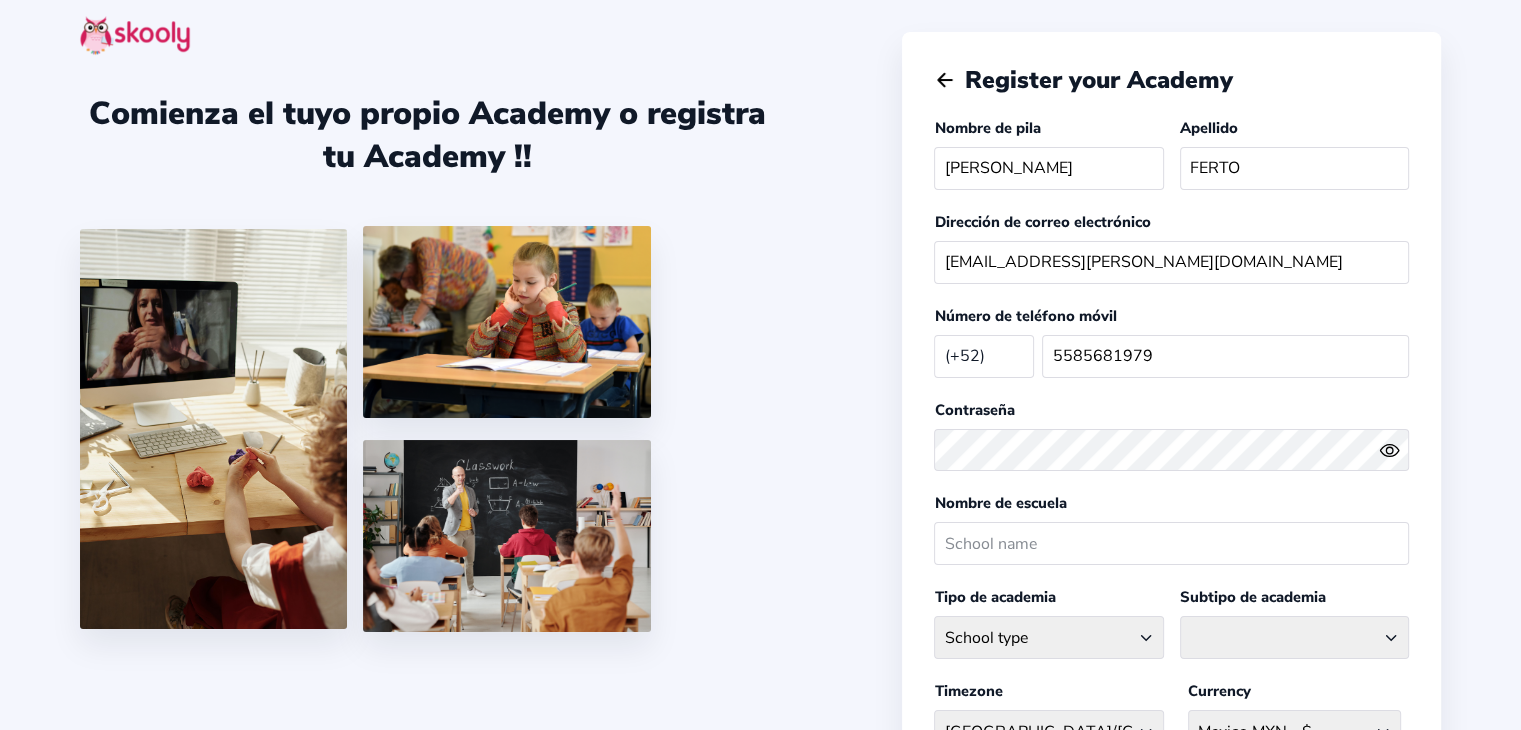 click on "Eye" 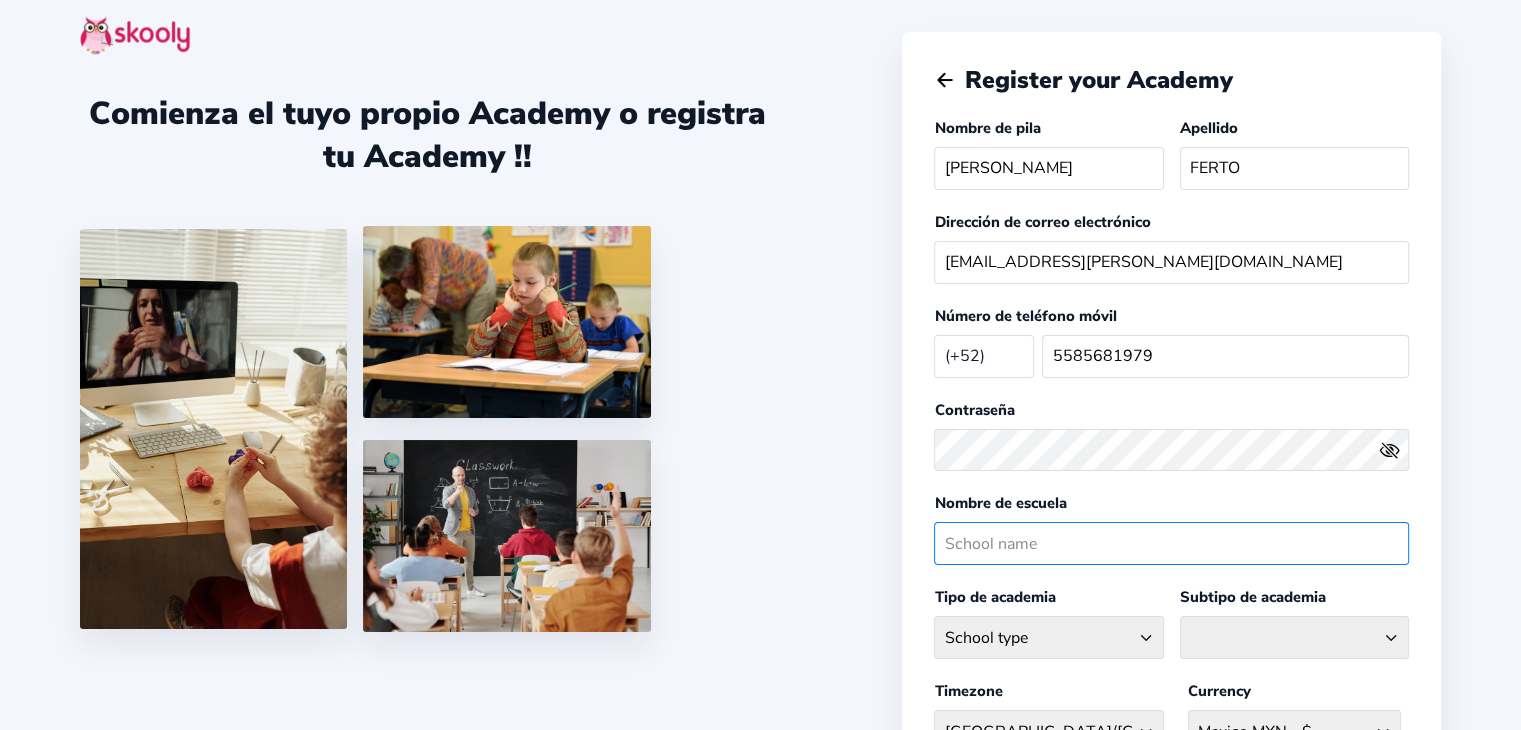 drag, startPoint x: 1000, startPoint y: 538, endPoint x: 992, endPoint y: 529, distance: 12.0415945 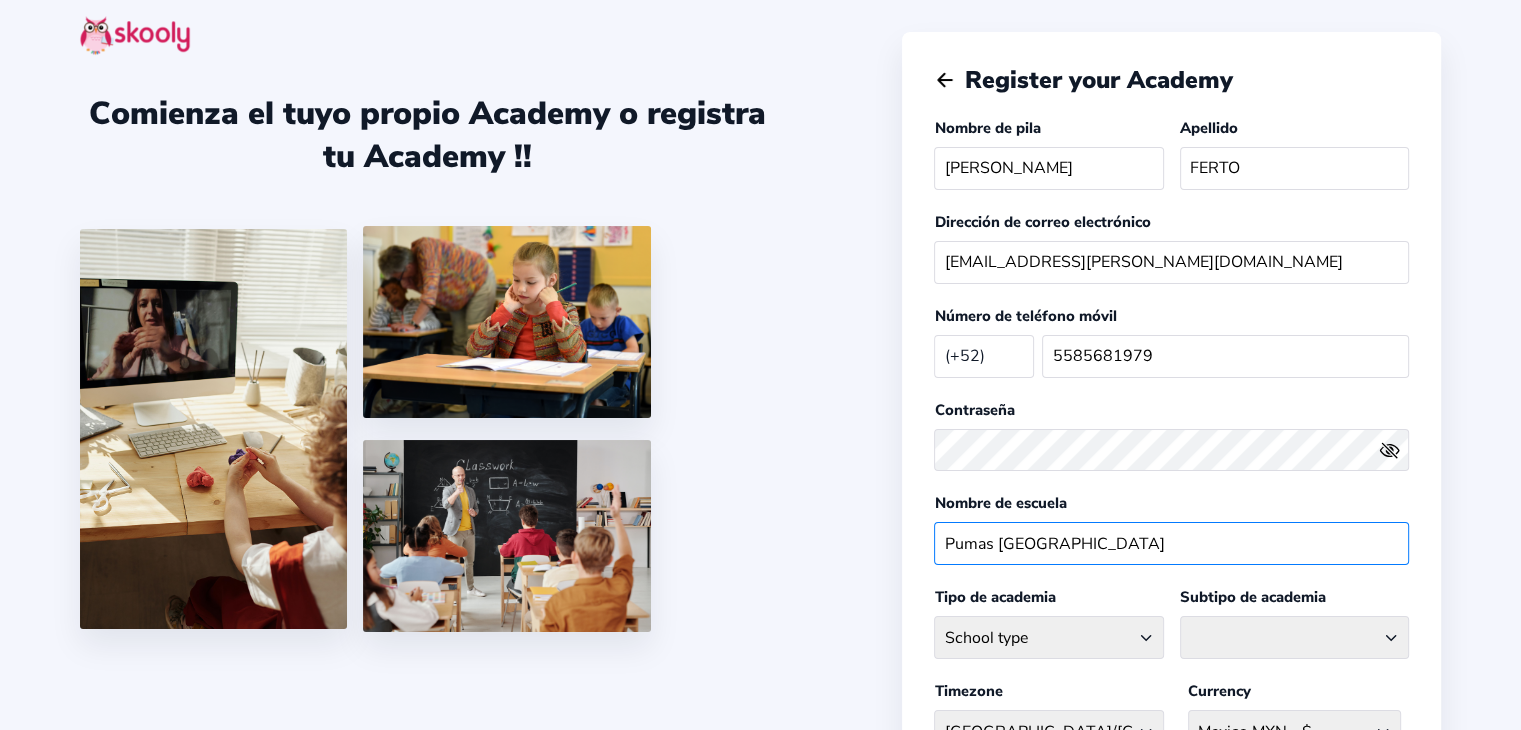 type on "Pumas San Mateo" 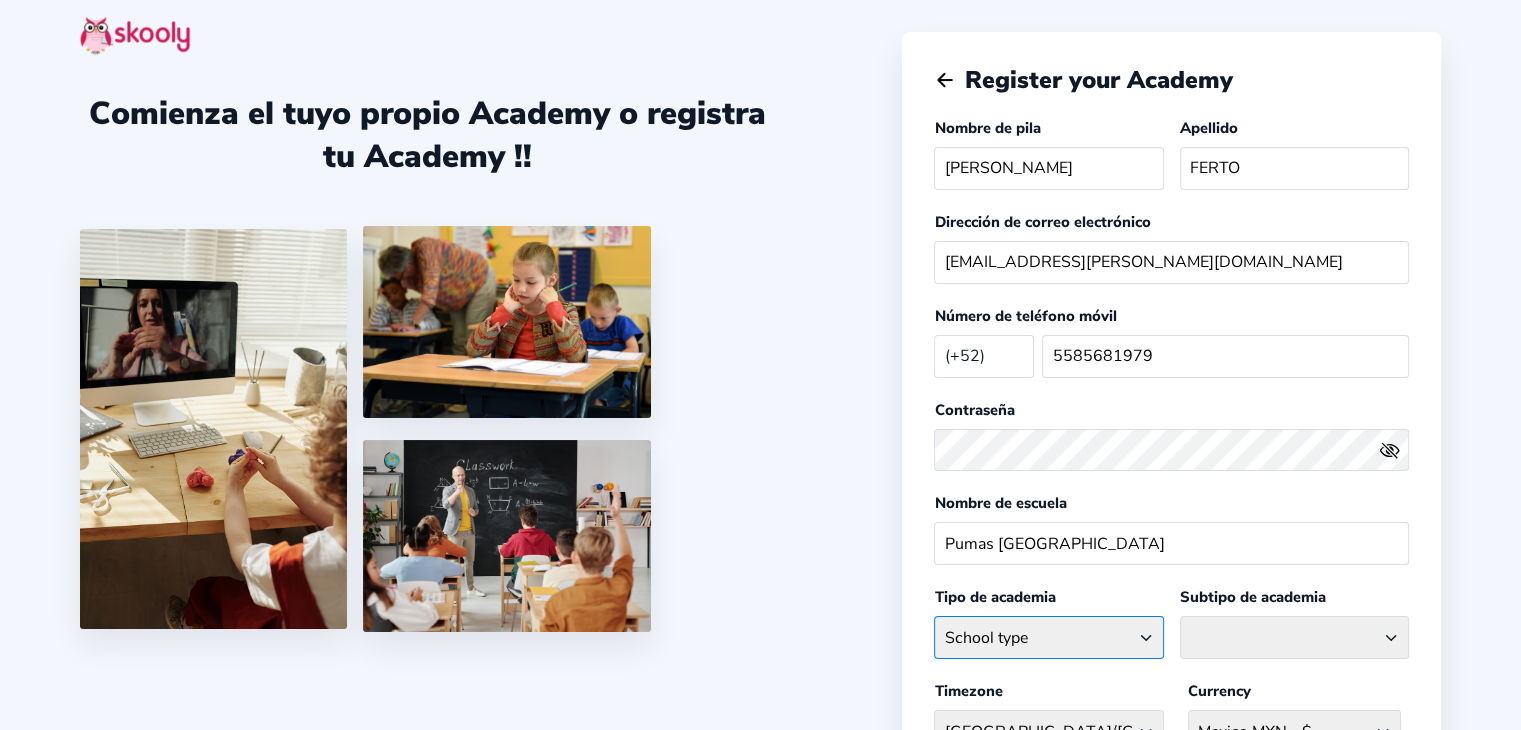 click on "School type Academic Afterschool Arts Dance Homeschool Language Martial Arts Music Sports Wellness" 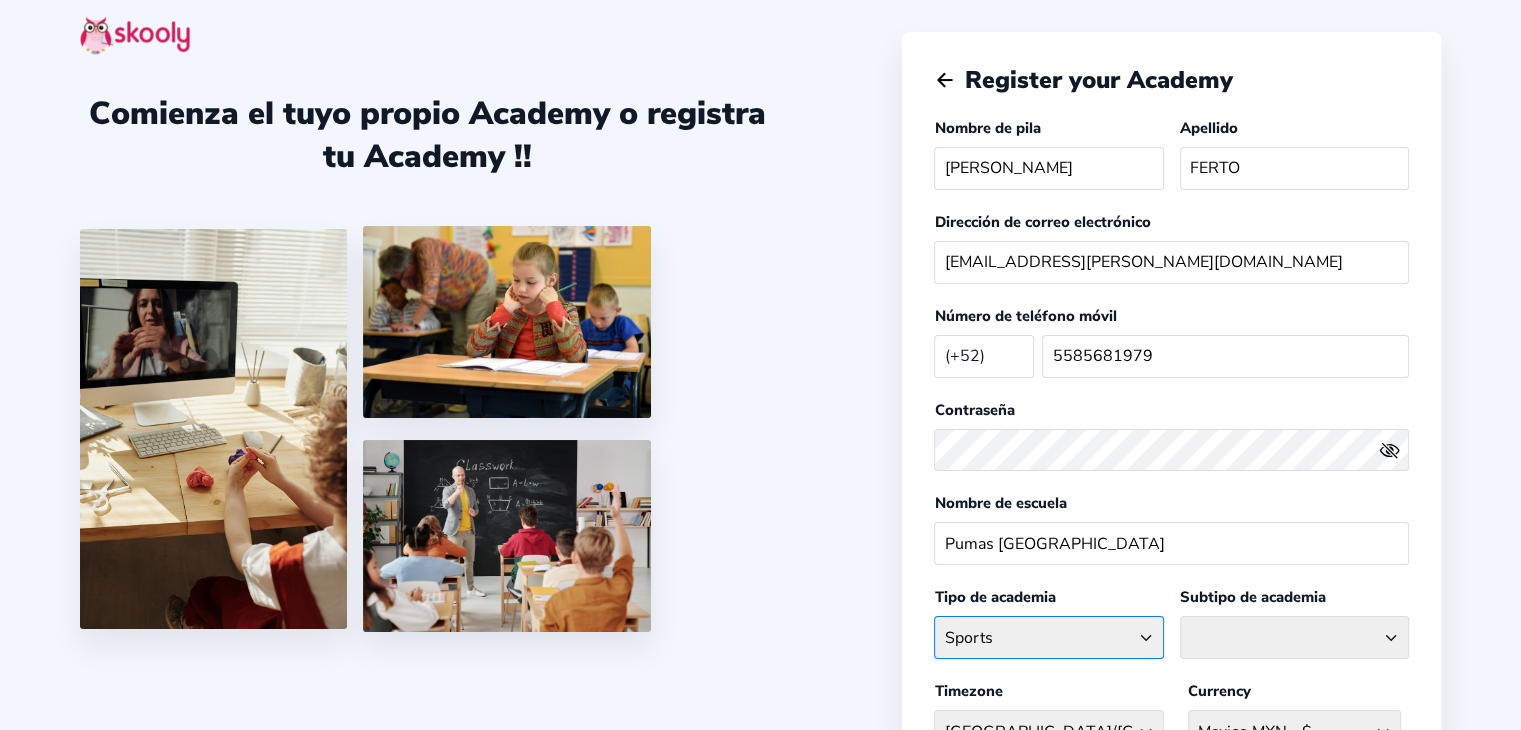 click on "School type Academic Afterschool Arts Dance Homeschool Language Martial Arts Music Sports Wellness" 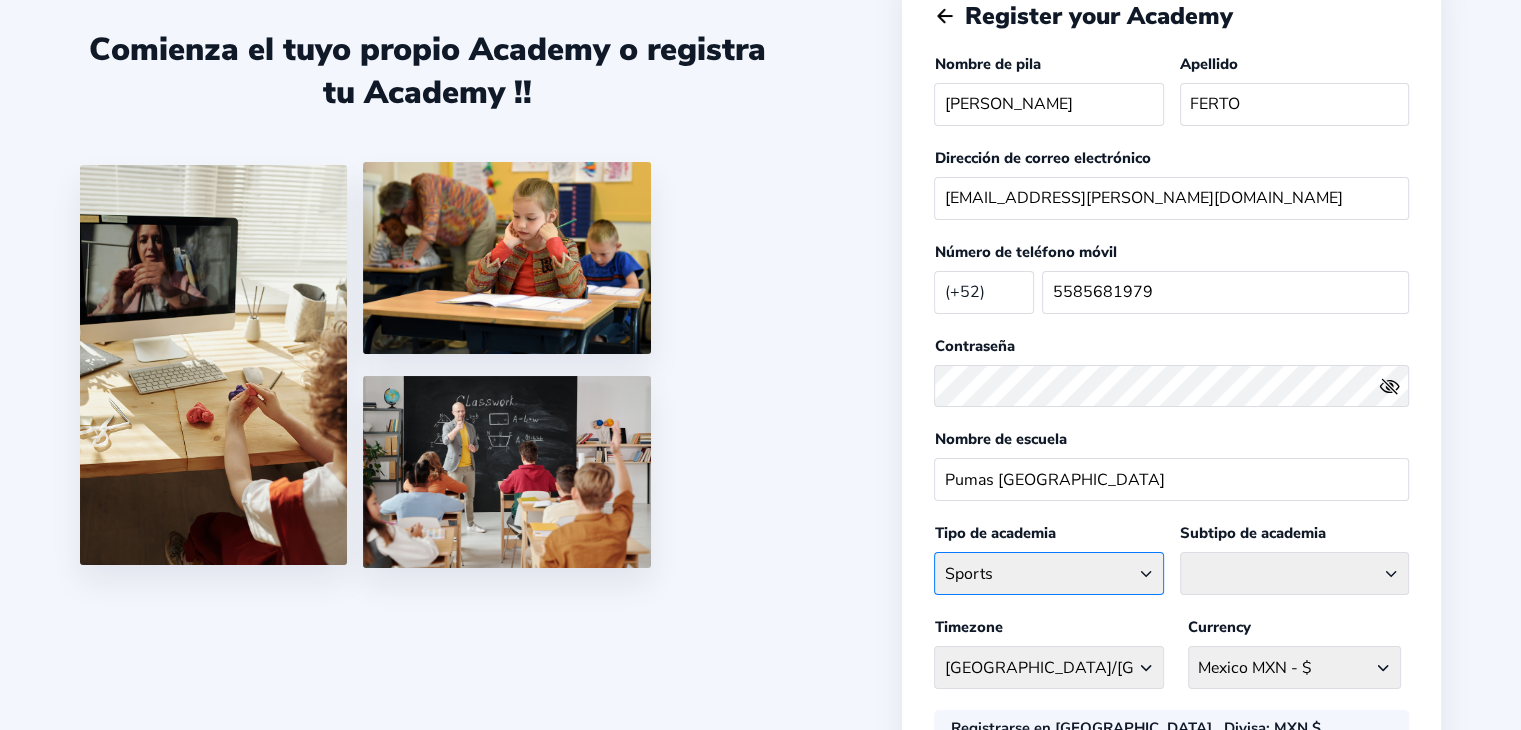 scroll, scrollTop: 100, scrollLeft: 0, axis: vertical 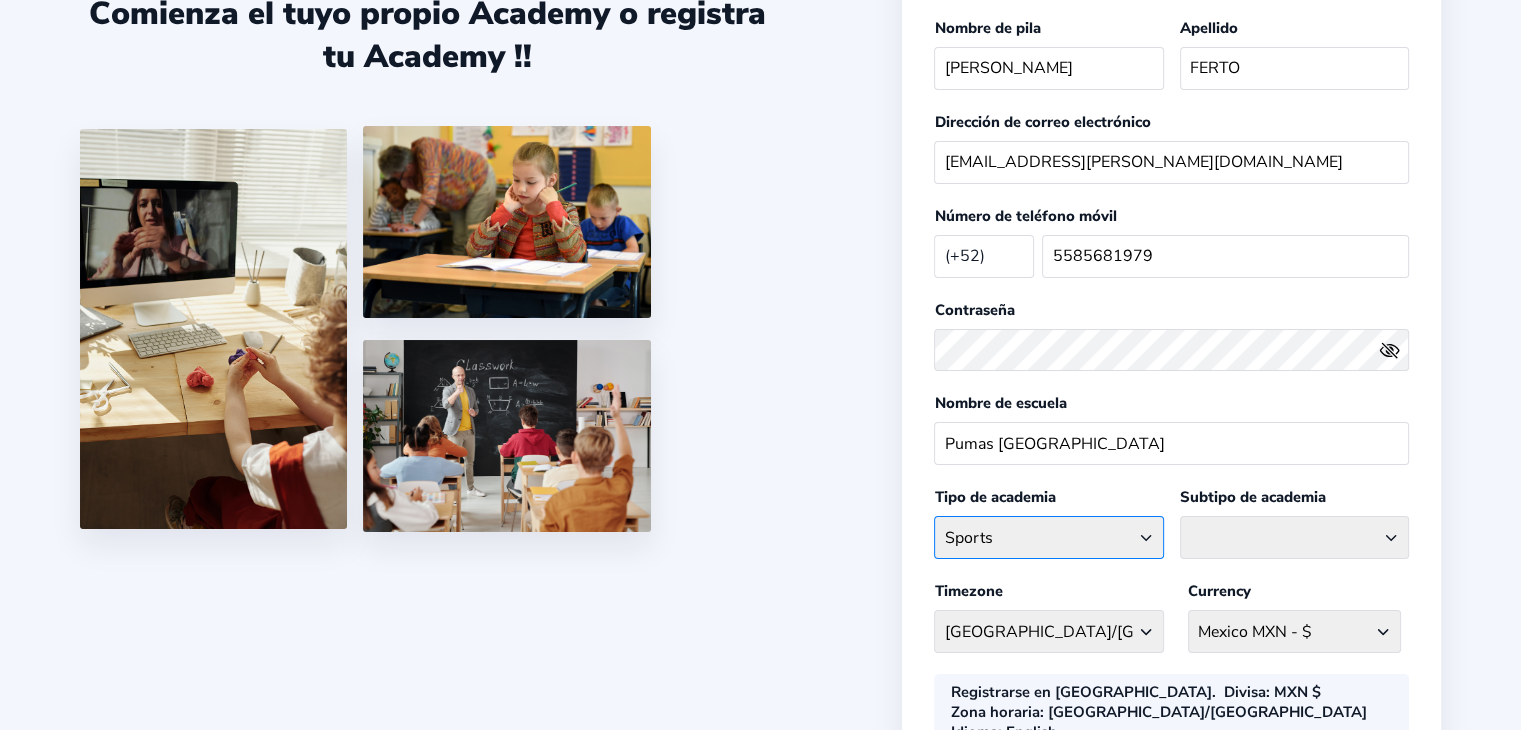 click on "School type Academic Afterschool Arts Dance Homeschool Language Martial Arts Music Sports Wellness" 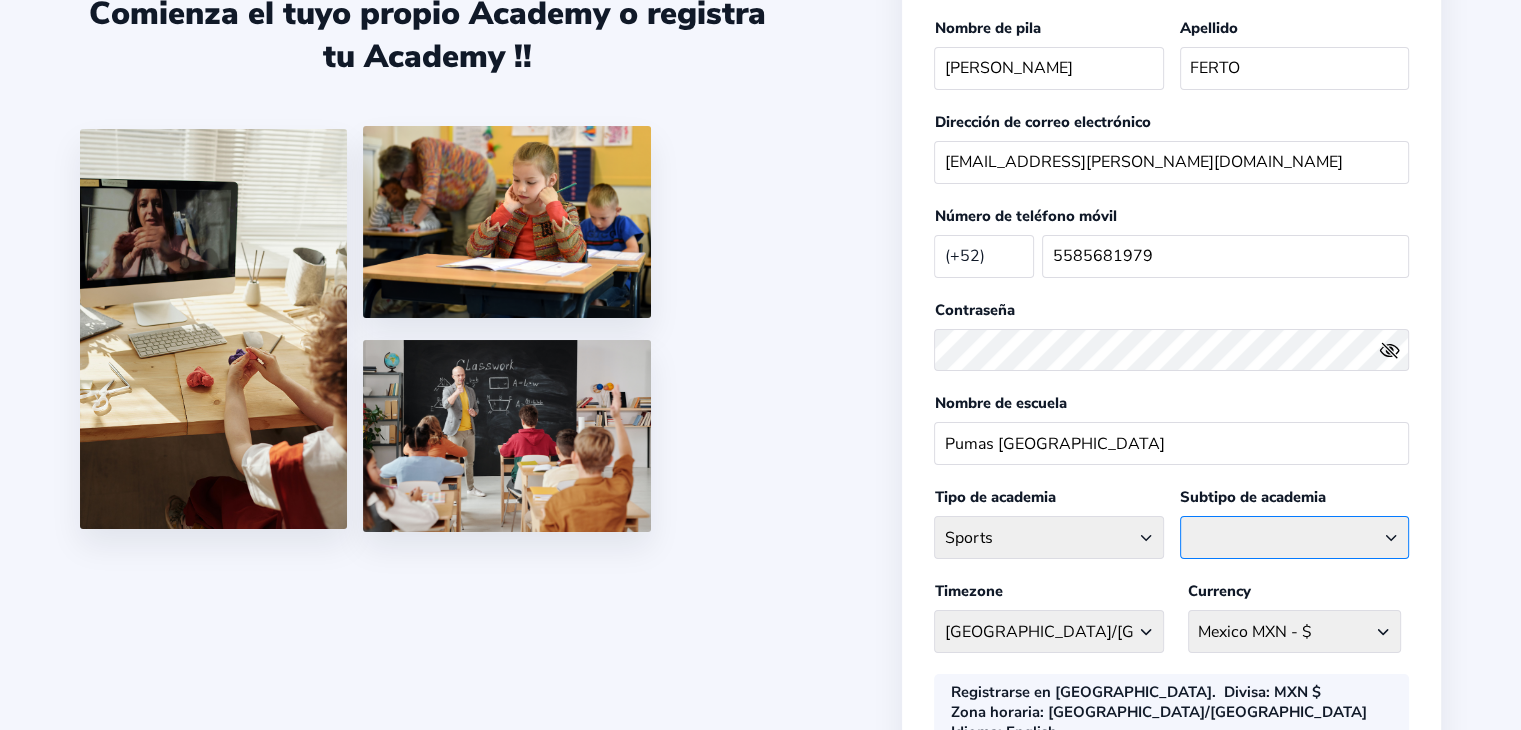 click on "Athletics  Badminton  Baseball  Basketball  Chess  Cricket  Hockey  Football  General Sports  Gymnastics  Skating  Soccer  Swimming  Squash  Skiing  Tennis" 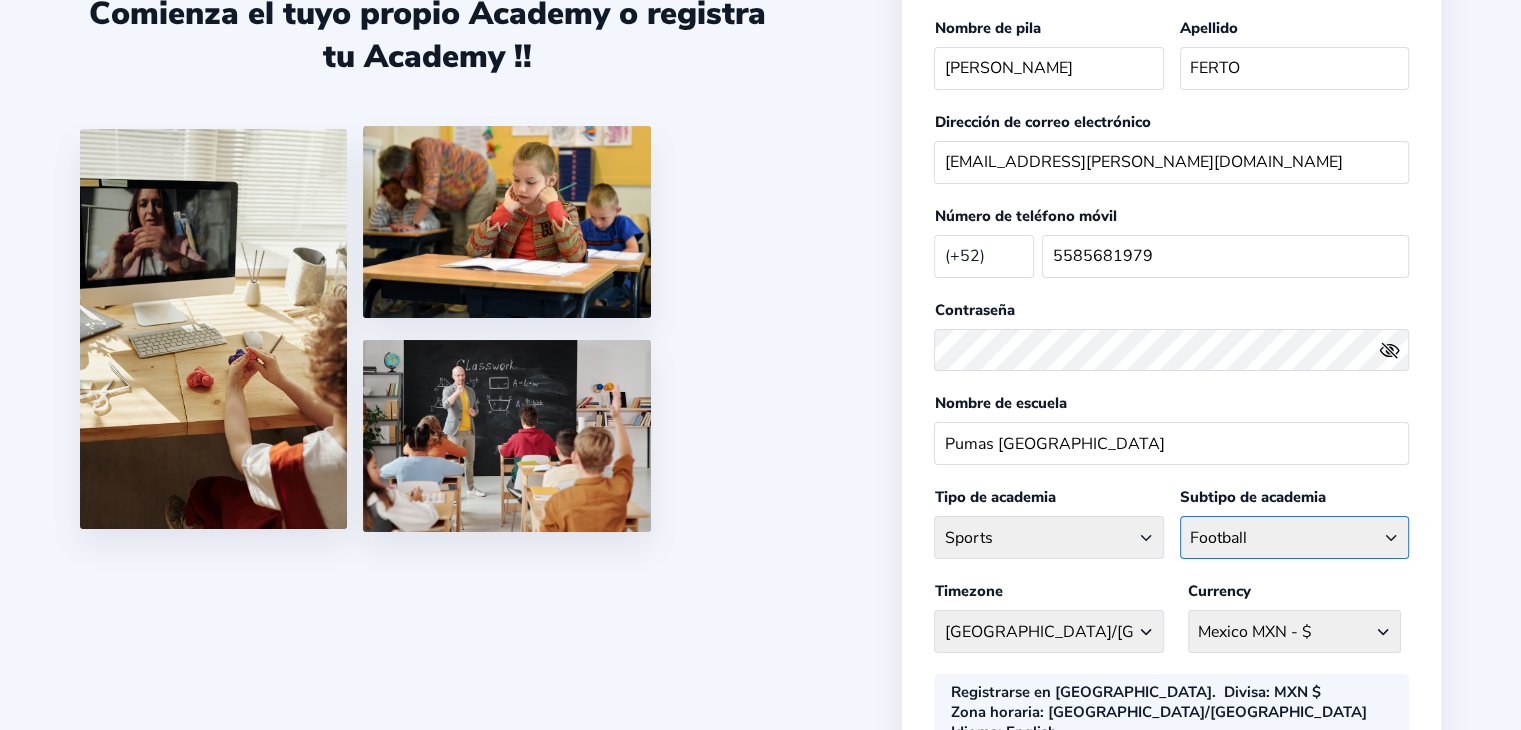 click on "Athletics  Badminton  Baseball  Basketball  Chess  Cricket  Hockey  Football  General Sports  Gymnastics  Skating  Soccer  Swimming  Squash  Skiing  Tennis" 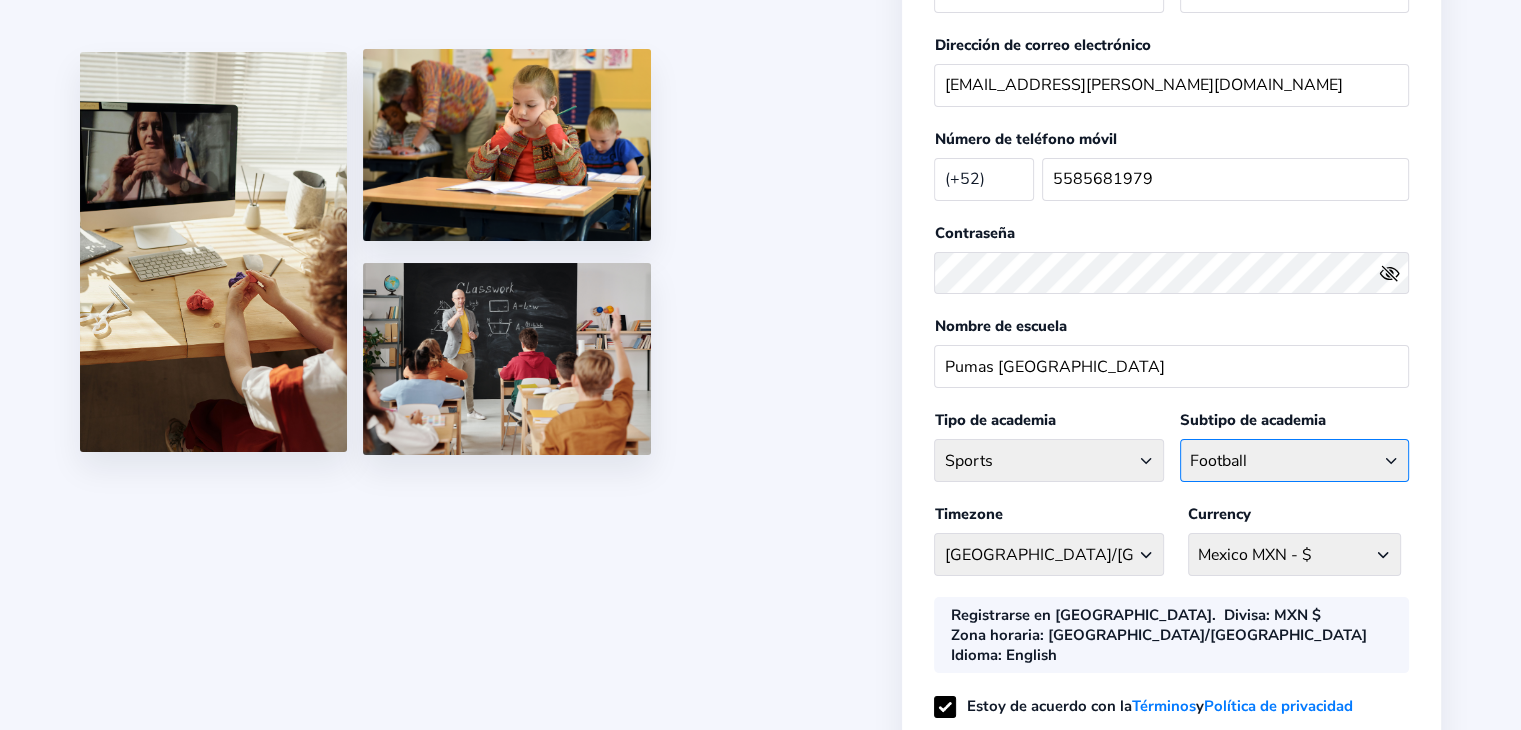 scroll, scrollTop: 364, scrollLeft: 0, axis: vertical 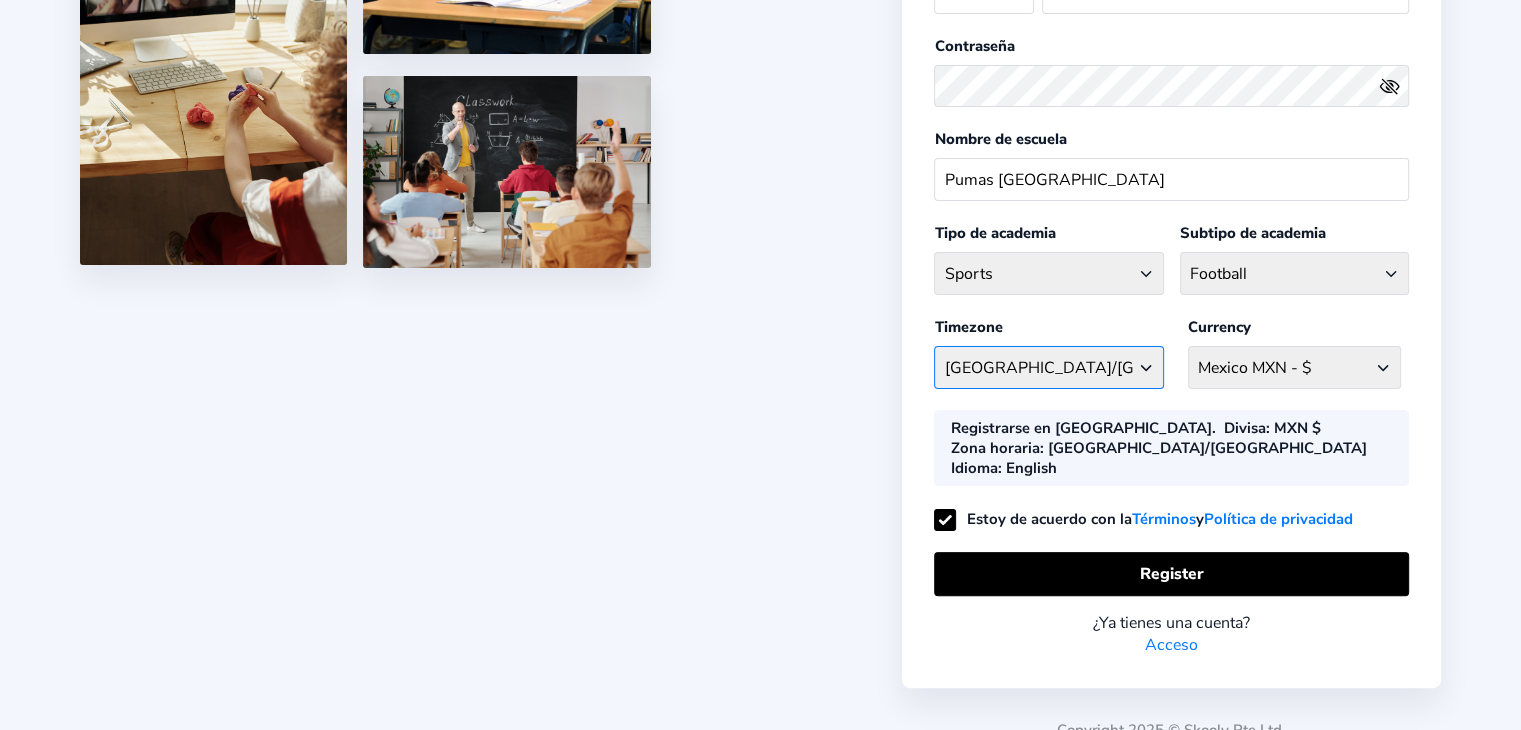 click on "America/Mexico_City Afghanistan - Asia/Kabul  Albania - Europe/Tirane  Algeria - Africa/Algiers  AmericanSamoa - Pacific/Pago_Pago  Andorra - Europe/Andorra  Angola - Africa/Luanda  Anguilla - America/Anguilla  Antarctica - Antarctica/Mawson  Antigua and Barbuda - America/Antigua  Argentina - America/Argentina/San_Luis  Armenia - Asia/Yerevan  Aruba - America/Aruba  Australia - Australia/Sydney  Australia - Australia/Adelaide Australia - Australia/Brisbane Australia - Australia/Broken_Hill Australia - Australia/Canberra Australia - Australia/Currie Australia - Australia/Darwin Australia - Australia/Eucla Australia - Australia/Hobart Australia - Australia/Kingston Australia - Australia/LHI Australia - Australia/Lindeman Australia - Australia/Lord_Howe Australia - Australia/Melbourne Australia - Australia/NSW Australia - Australia/Perth Australia - Australia/Queensland Australia - Australia/South Australia - Australia/Tasmania Australia - Australia/Victoria Australia - Australia/West Australia - Pacific/Norfolk" 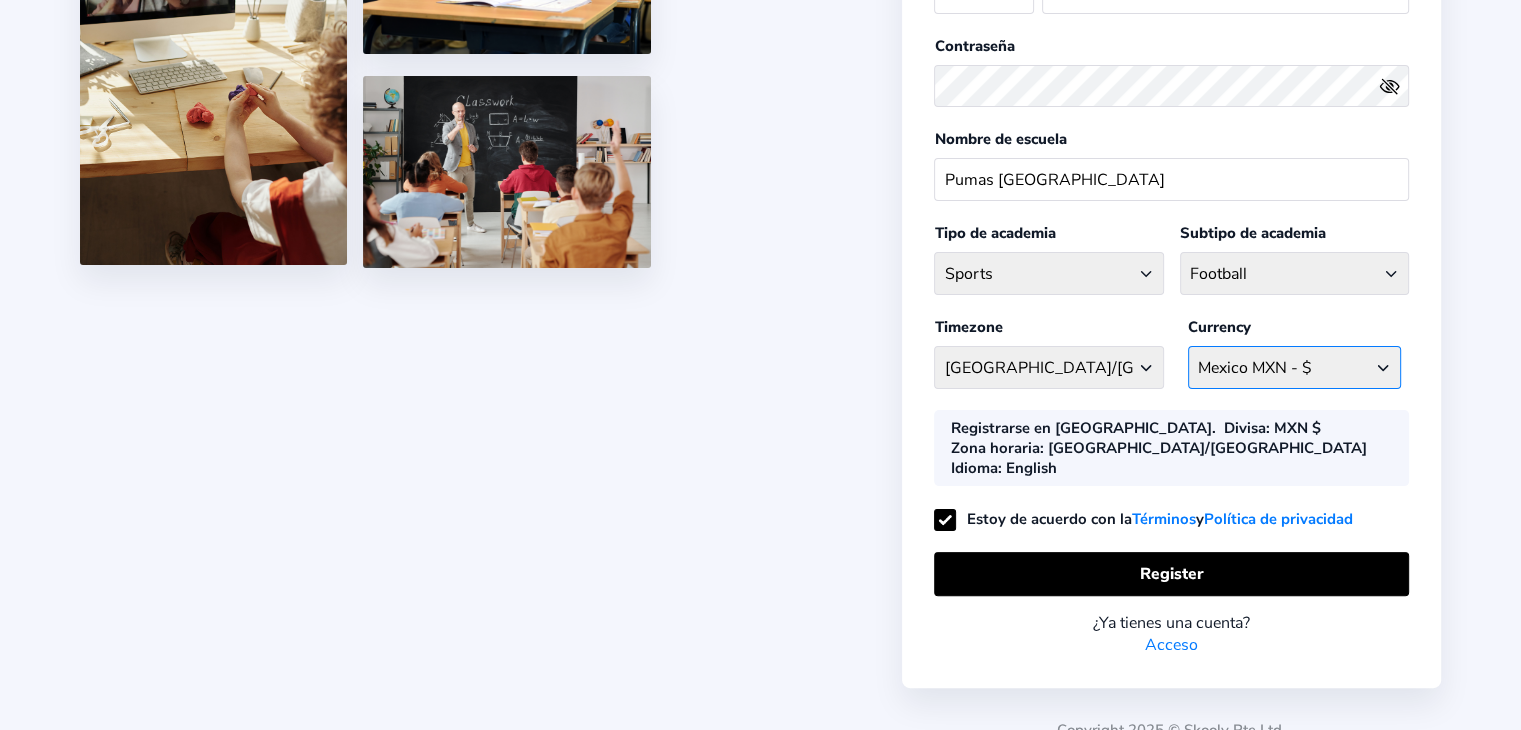 click on "MXN $ Afghanistan AFN - ؋. Albania ALL - L Algeria DZD - دج AmericanSamoa USD - د$ Andorra EUR - € Angola AOA - Kz Anguilla XCD - $ Antarctica EUR - € Antigua and Barbuda ECD - $ Argentina ARS - $ Armenia AMD - ֏ Aruba AWG - Afl Australia AUD - $ Austria ATS - S Azerbaijan AZN - S Bahamas BSD - $ Bahrain BHD - د.ب Bangladesh BDT - ৳ Barbados BBD - $ Belarus BYN - Br Belgium BEF - fr Belize BZD - $ Benin XOF - CFA Bermuda BMD - $ Bhutan BTN - Nu Bolivia, Plurinational State of BOB - Bs Bosnia and Herzegovina BAM - KM Botswana BWP - P Brazil BRL - R$ British Indian Ocean Territory GBP - £ Brunei Darussalam BND - $ Bulgaria BGN - лв Burkina Faso BFA - CFA Burundi BIF - FBu Cambodia KHR - ៛ Cameroon XAF - CFA Canada CAD - $ Cape Verde CVE - $ Cayman Islands KYD - $ Central African Republic XFA - CFA Chad XFA - CFA Chile CLF - $ China CNY - ¥ Colombia COP - $ Comoros KMF - CF Congo XAF - CFA Congo, The Democratic Republic of the CDF - FC Cook Islands NZD - $ Costa Rica CRC - ₡ Croatia HRK - kn" 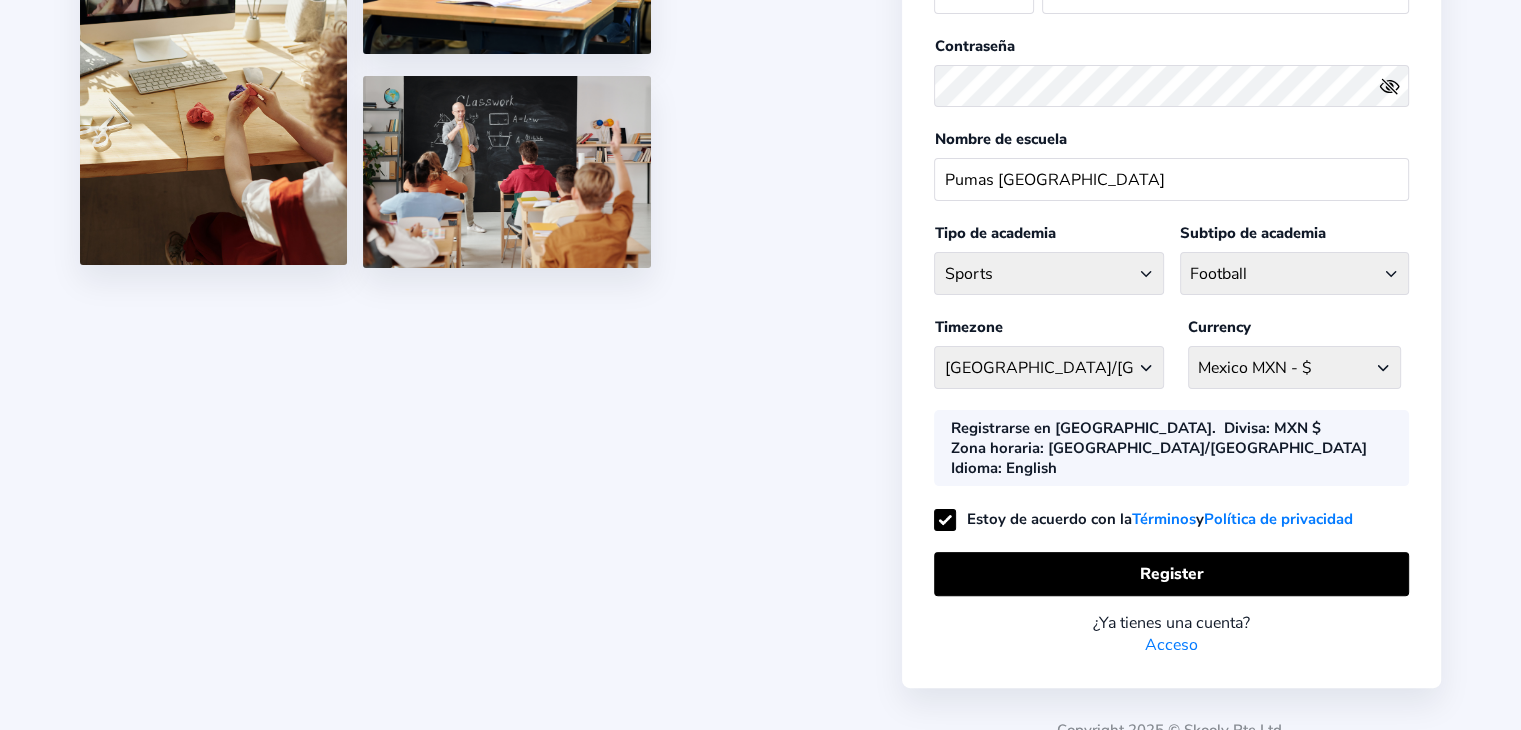 click on "Comienza el tuyo propio Academy o registra tu Academy !!   Register your Academy  Nombre de pila JUANA Apellido FERTO Dirección de correo electrónico jferto.garcia@gmail.com Número de teléfono móvil (+52) Afghanistan (+93) Albania (+355) Algeria (+213) AmericanSamoa (+1684) Andorra (+376) Angola (+244) Anguilla (+1264) Antarctica (+672) Antigua and Barbuda (+1268) Argentina (+54) Armenia (+374) Aruba (+297) Australia (+61) Austria (+43) Azerbaijan (+994) Bahamas (+1242) Bahrain (+973) Bangladesh (+880) Barbados (+1246) Belarus (+375) Belgium (+32) Belize (+501) Benin (+229) Bermuda (+1441) Bhutan (+975) Bolivia, Plurinational State of (+591) Bosnia and Herzegovina (+387) Botswana (+267) Brazil (+55) British Indian Ocean Territory (+246) Brunei Darussalam (+673) Bulgaria (+359) Burkina Faso (+226) Burundi (+257) Cambodia (+855) Cameroon (+237) Canada (+1) Cape Verde (+238) Cayman Islands (+1345) Central African Republic (+236) Chad (+235) Chile (+56) China (+86) Colombia (+57) Comoros (+269) Cuba (+53)" 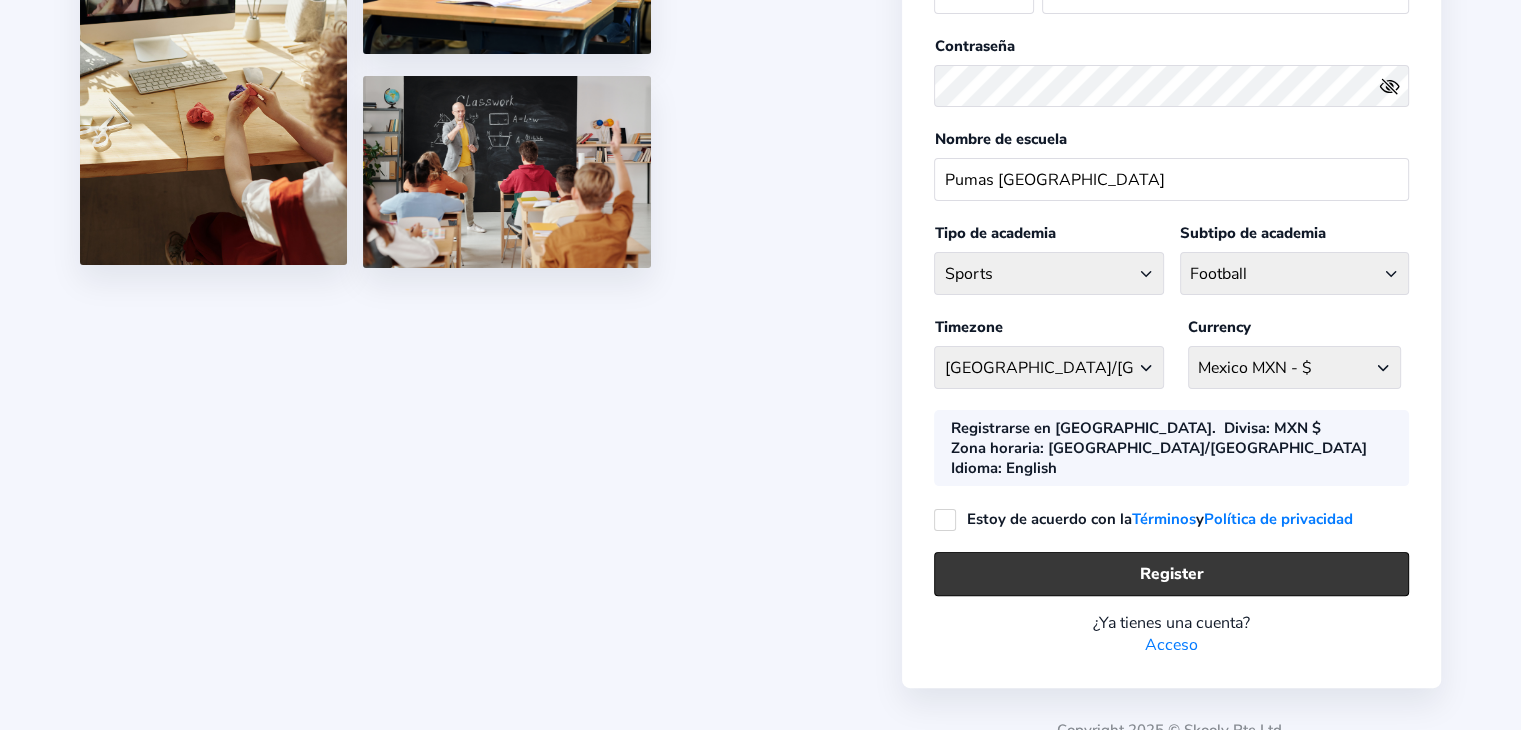 click on "Register" 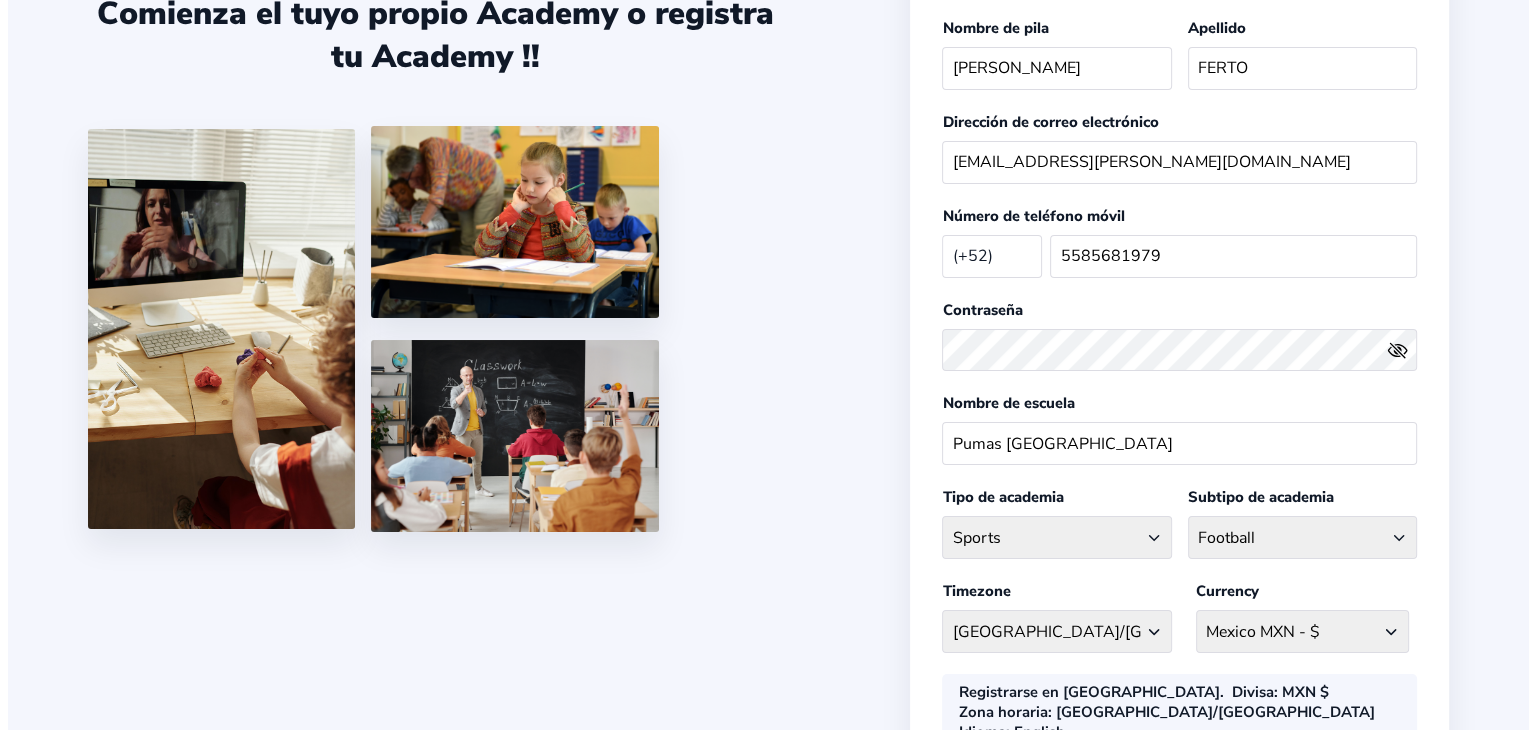 scroll, scrollTop: 0, scrollLeft: 0, axis: both 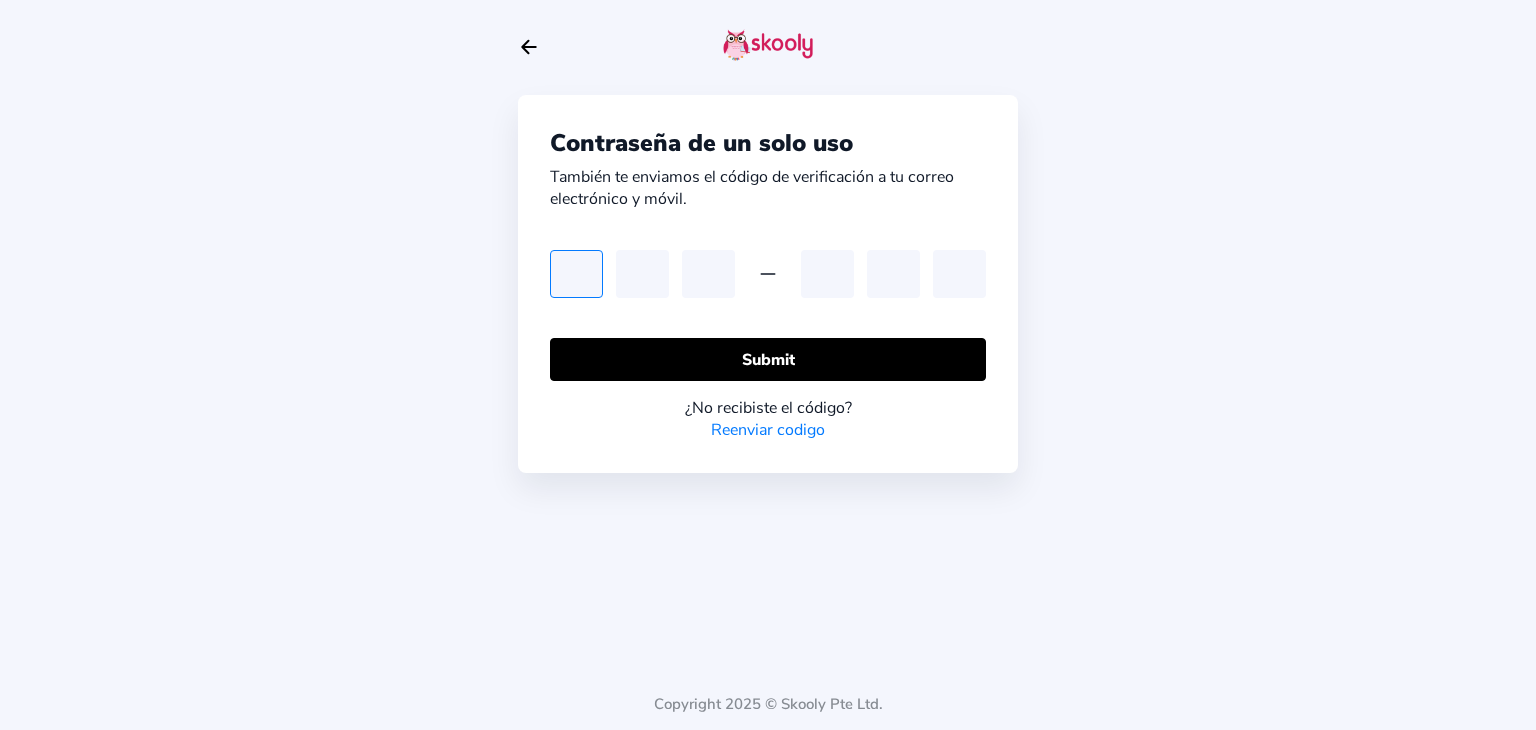 type on "5" 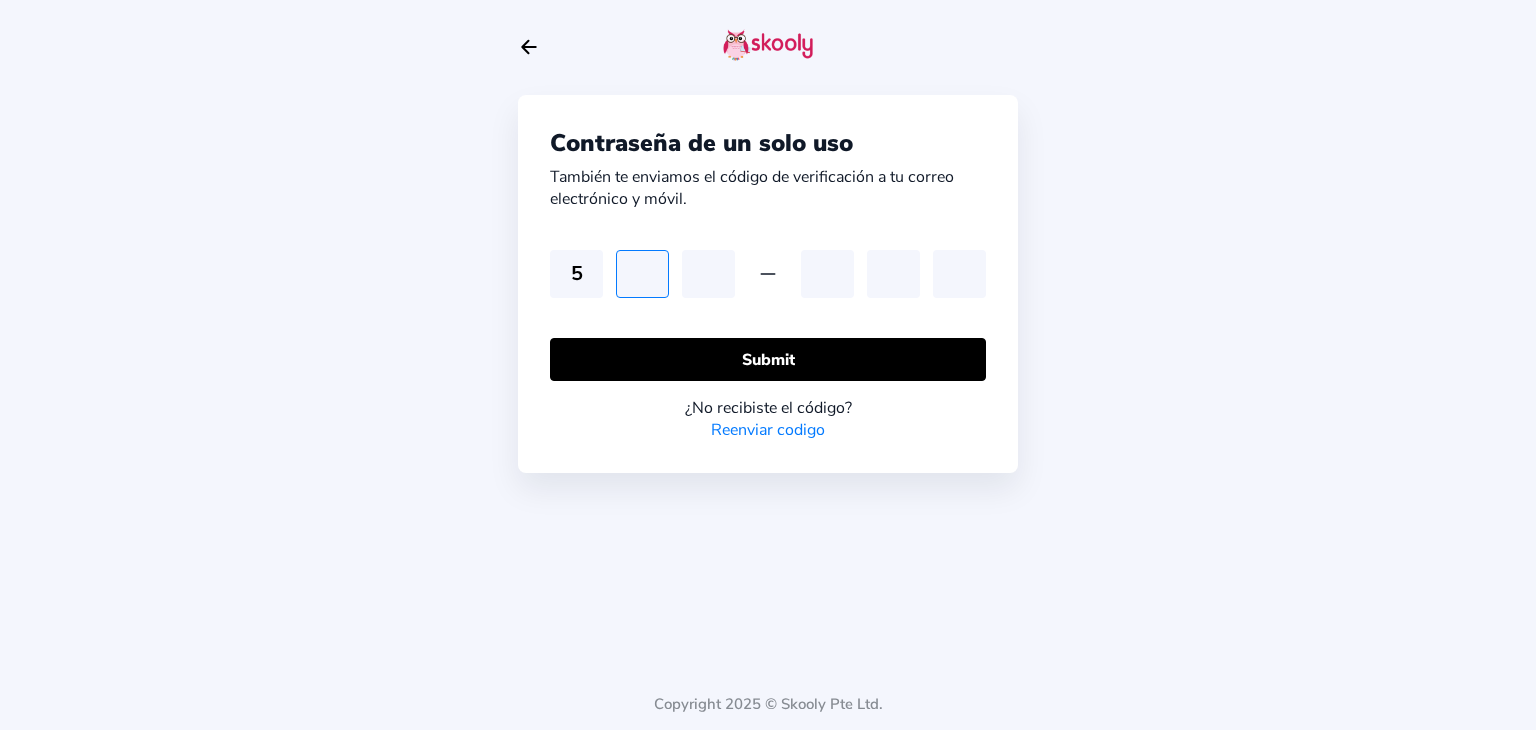 type on "0" 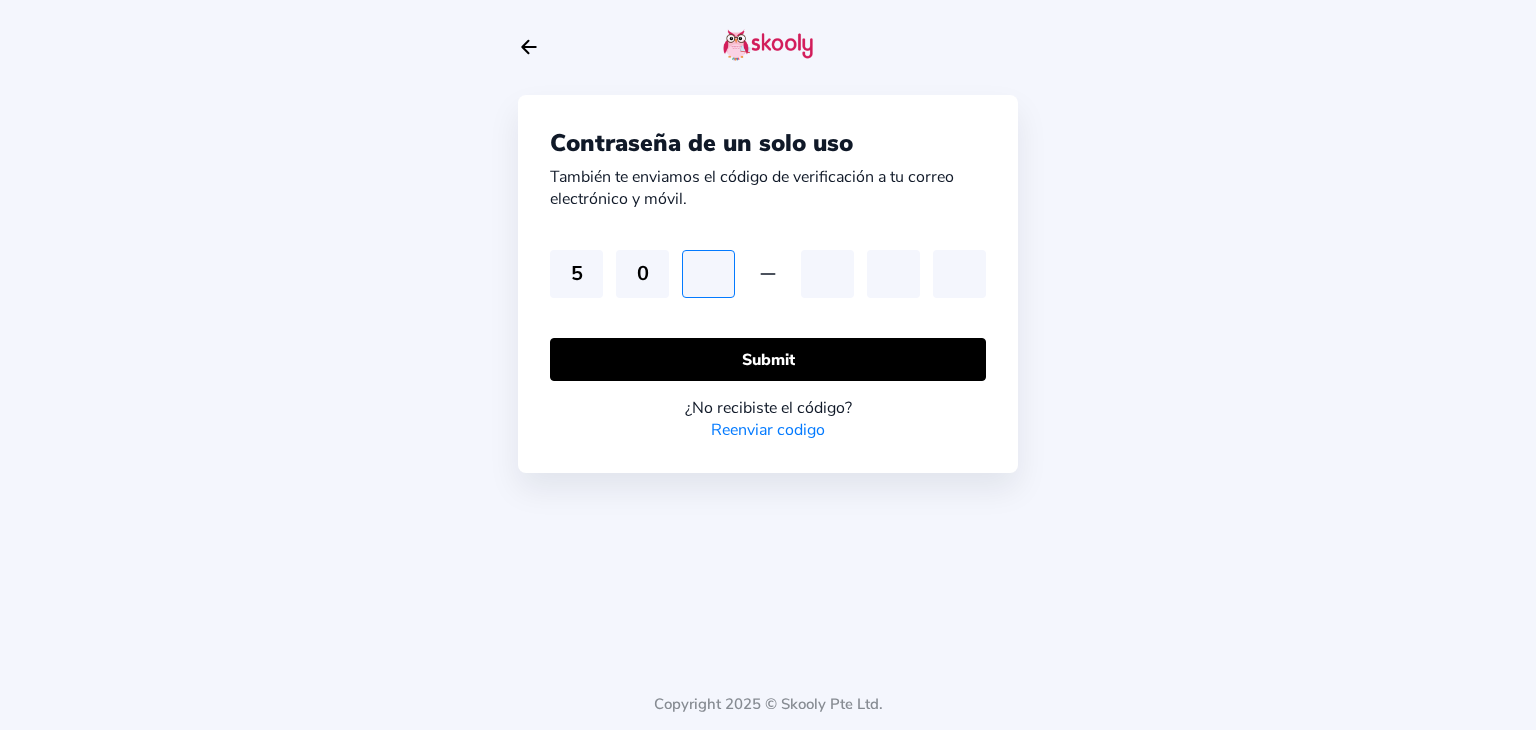 type on "2" 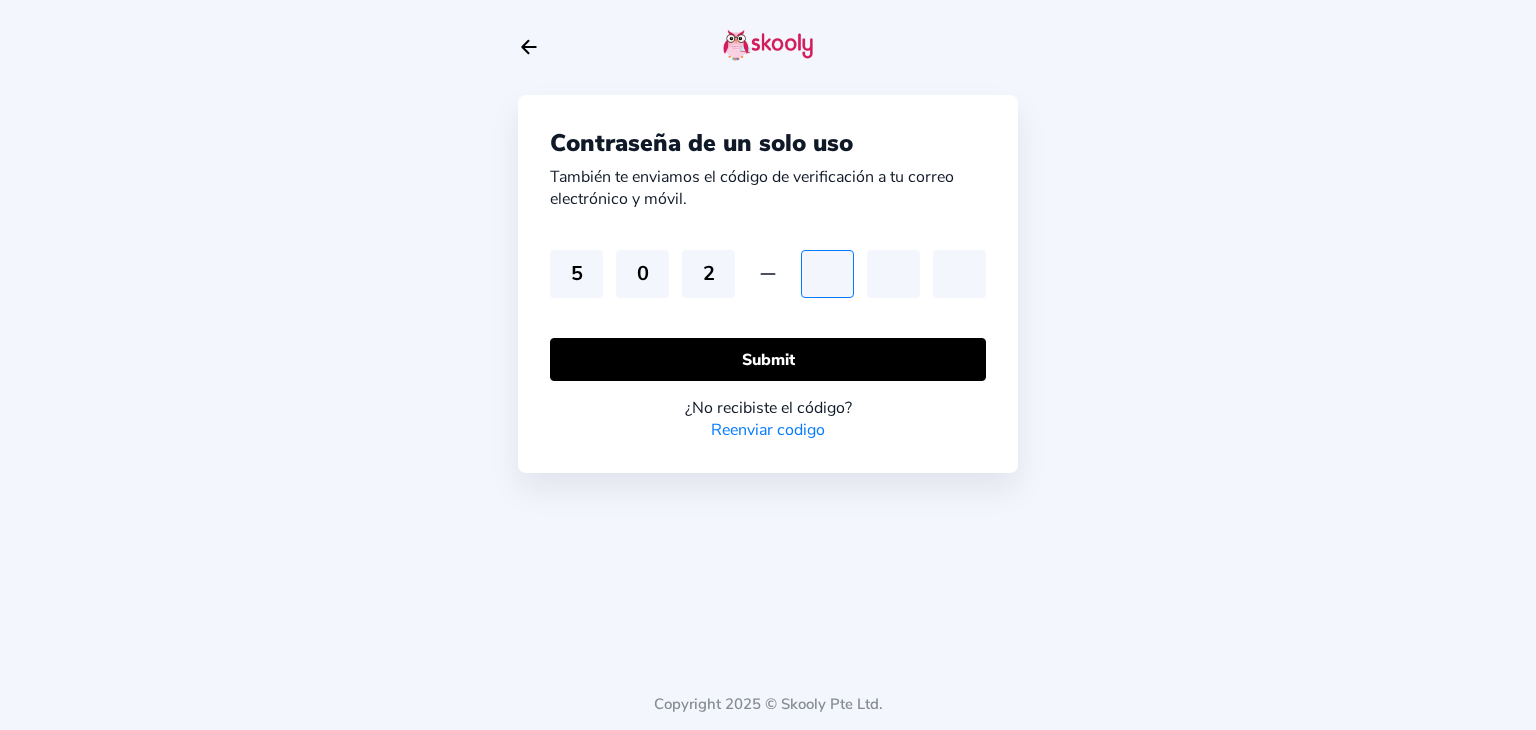 type on "1" 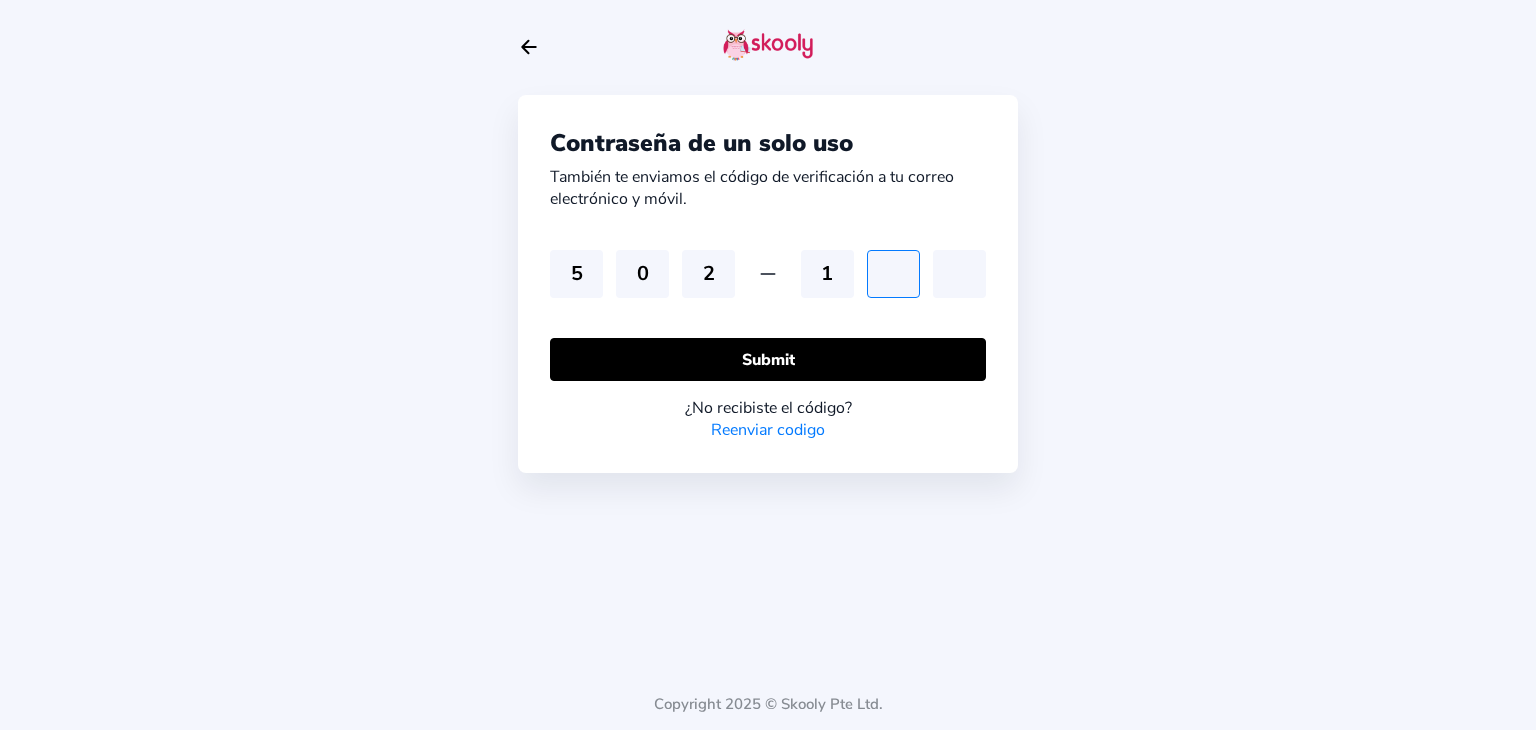 type on "2" 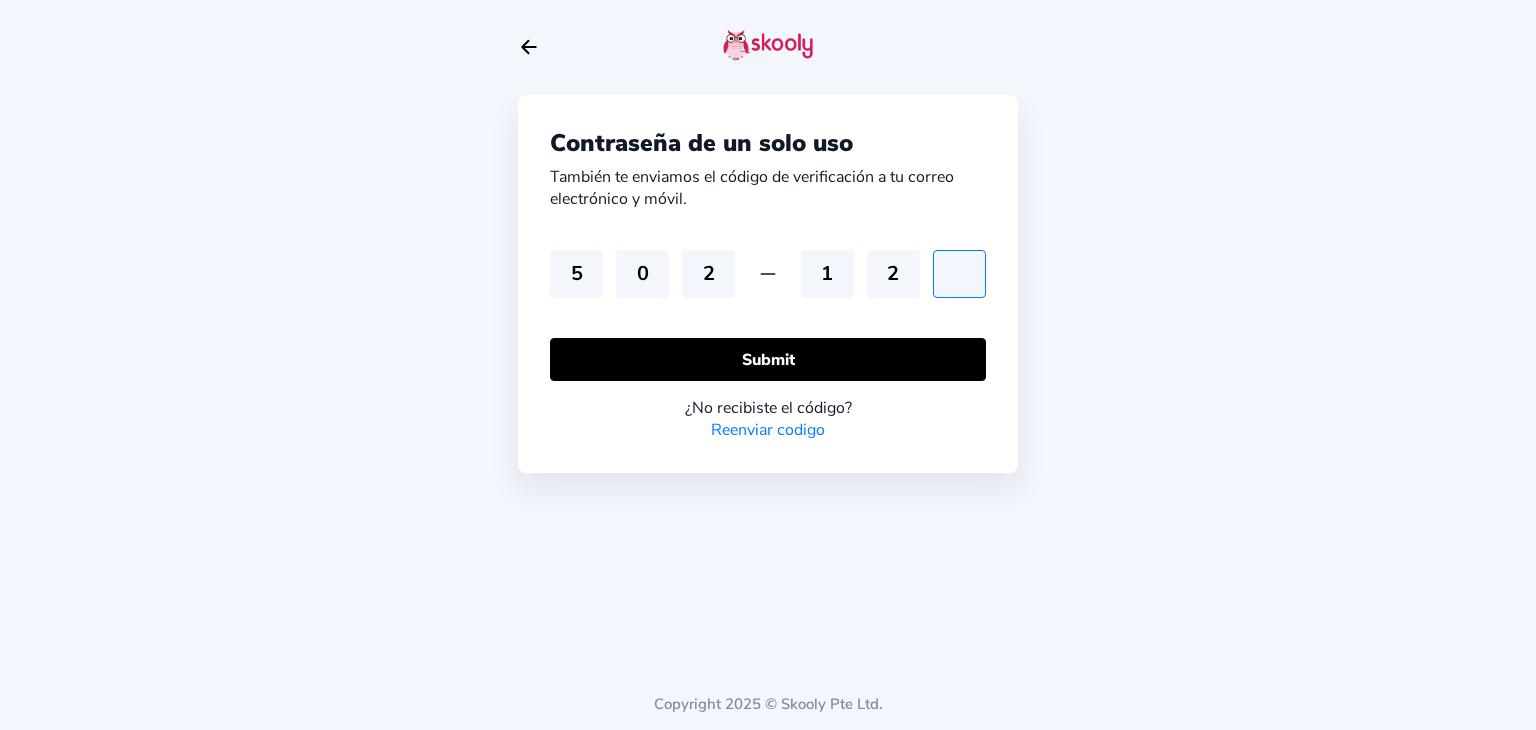 type on "2" 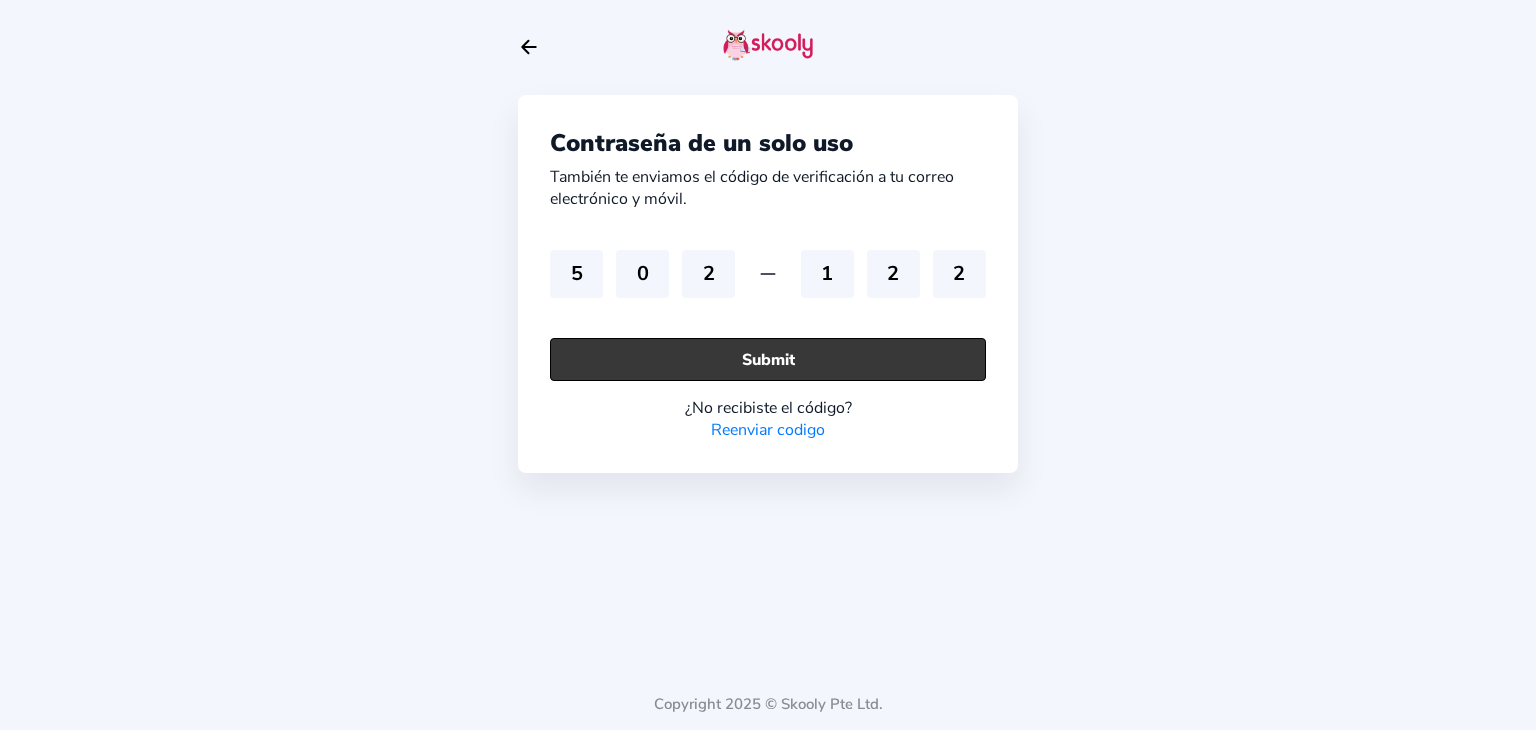 click on "Submit" 